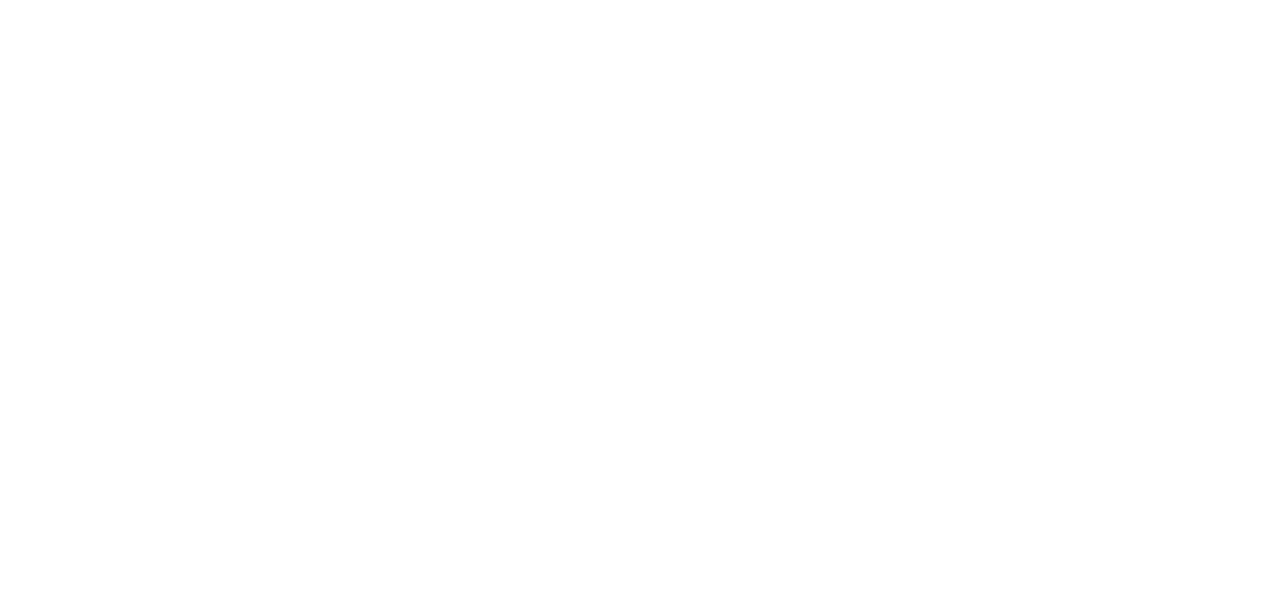 scroll, scrollTop: 0, scrollLeft: 0, axis: both 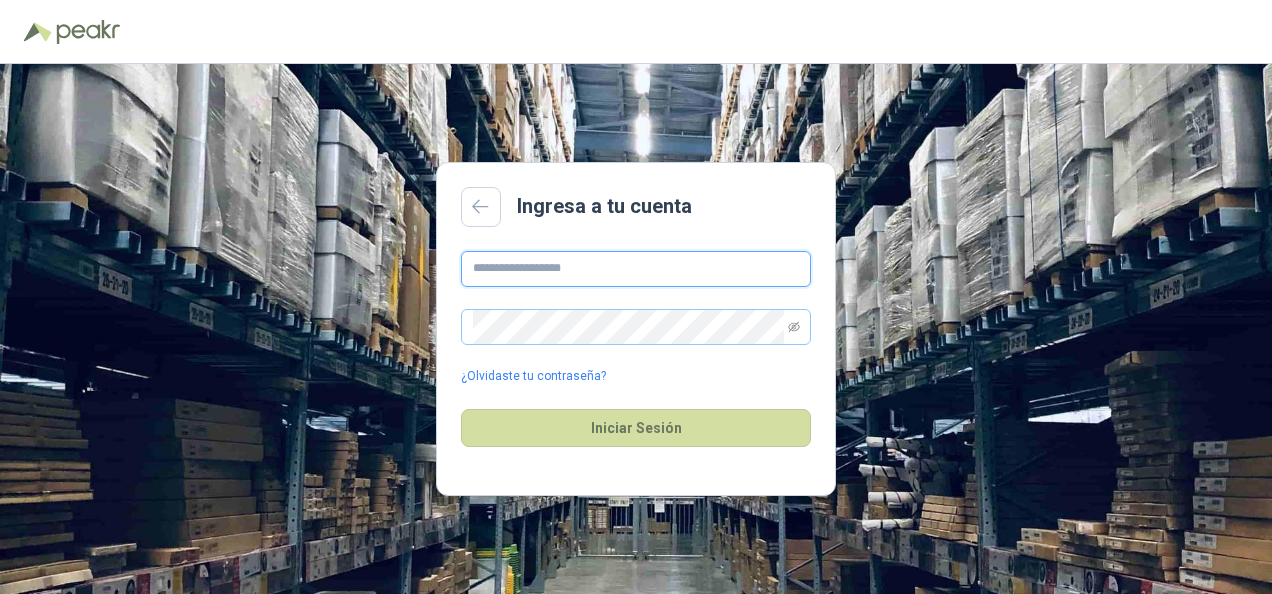 type on "**********" 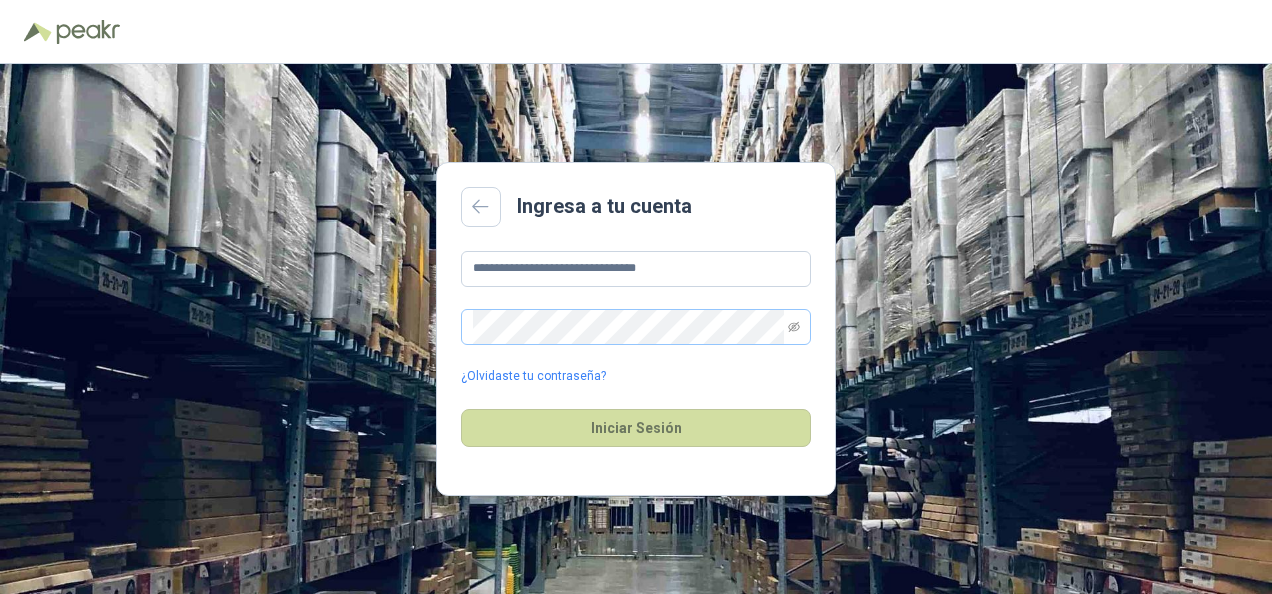 click at bounding box center (636, 327) 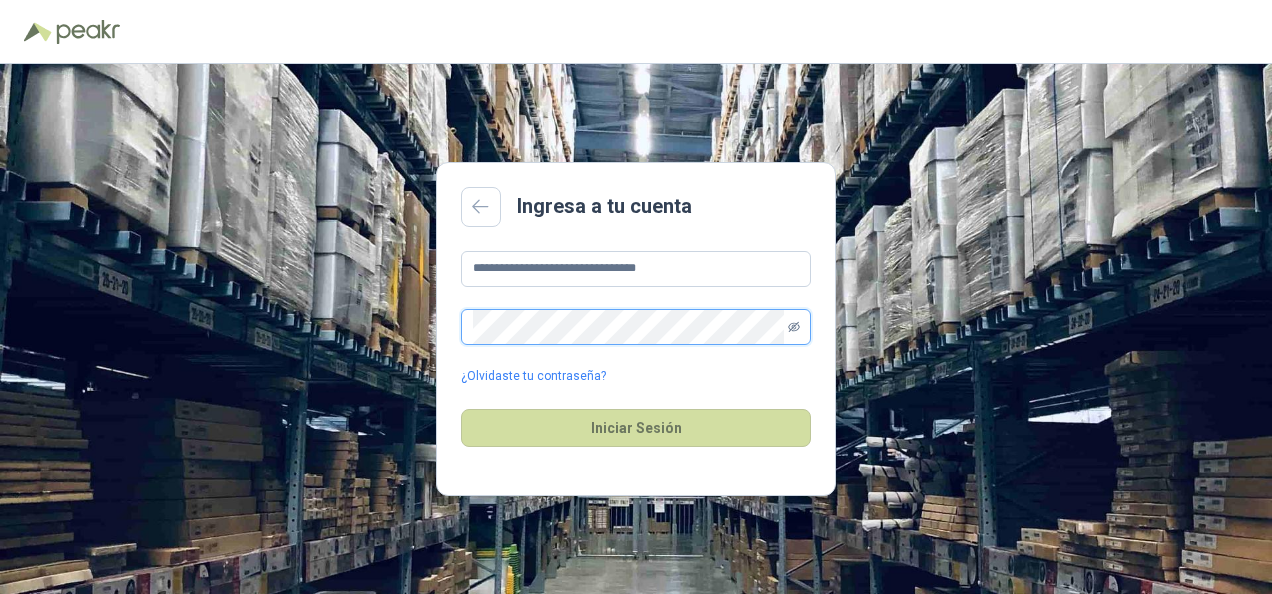 click 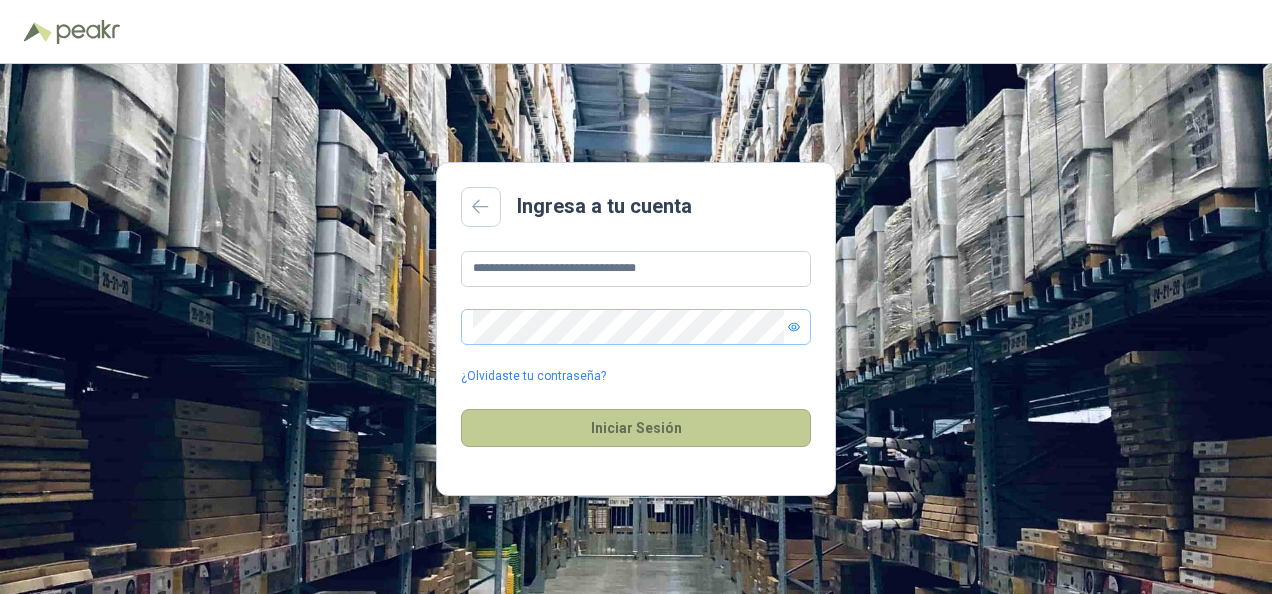 click on "Iniciar Sesión" at bounding box center (636, 428) 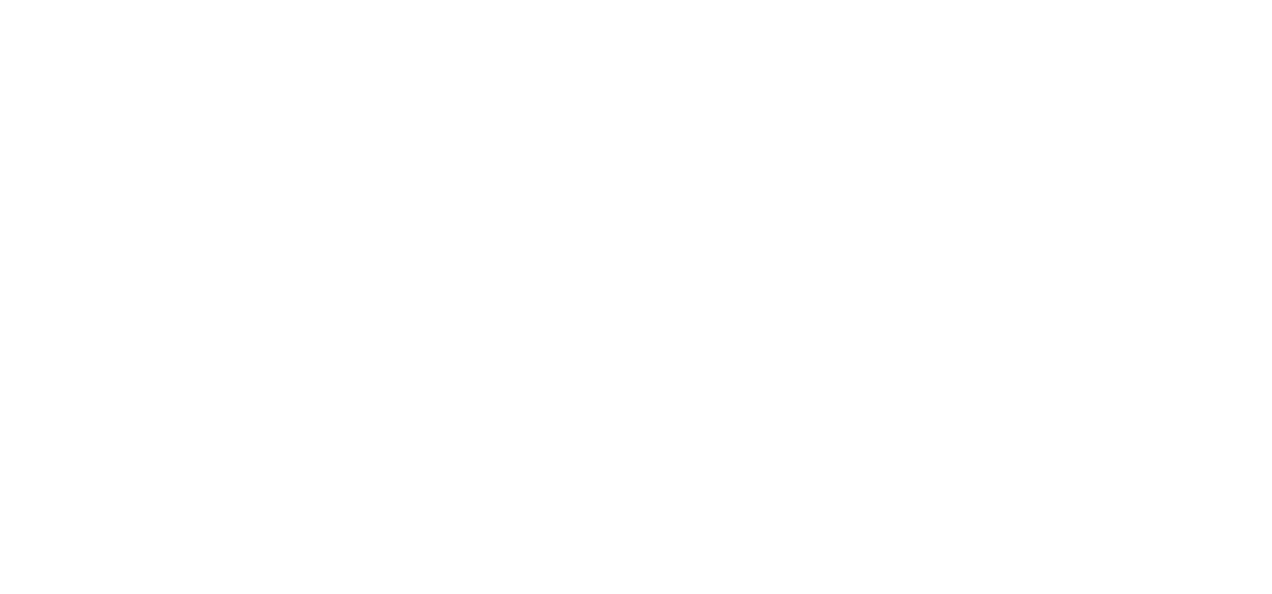 scroll, scrollTop: 0, scrollLeft: 0, axis: both 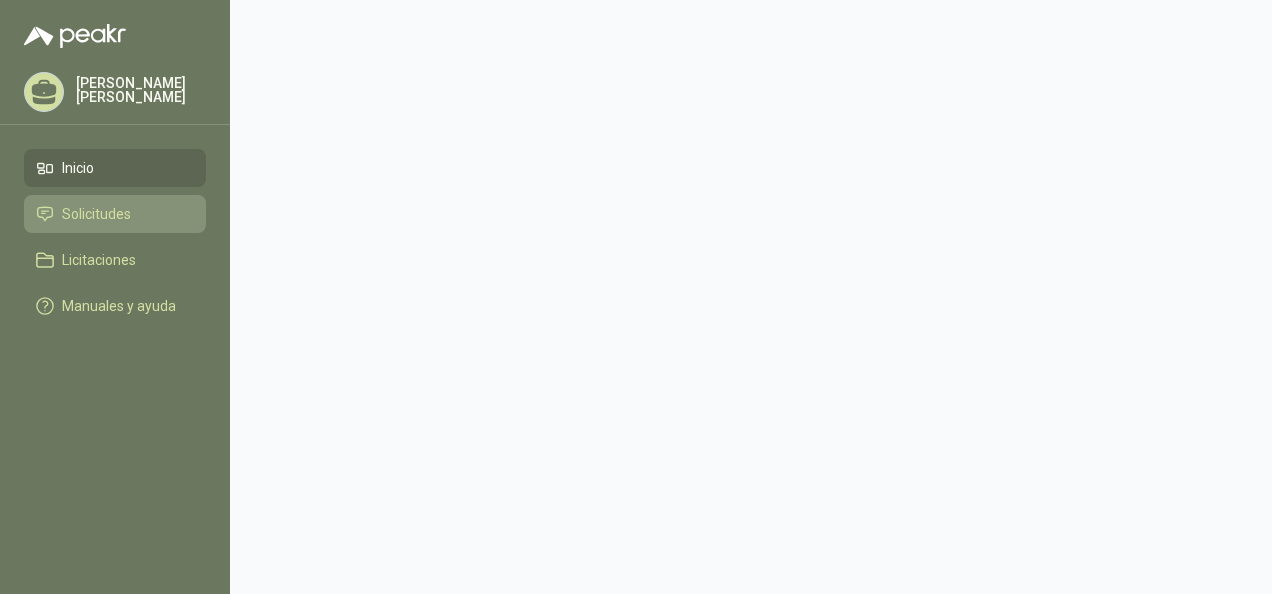 click on "Solicitudes" at bounding box center [96, 214] 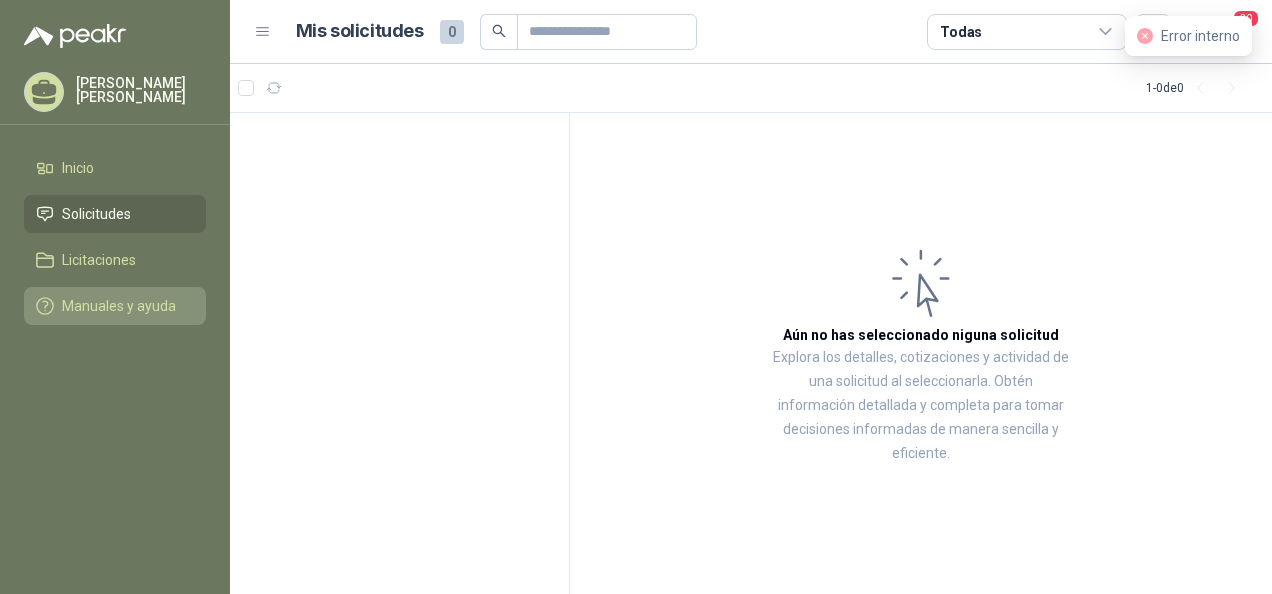 click on "Manuales y ayuda" at bounding box center (115, 306) 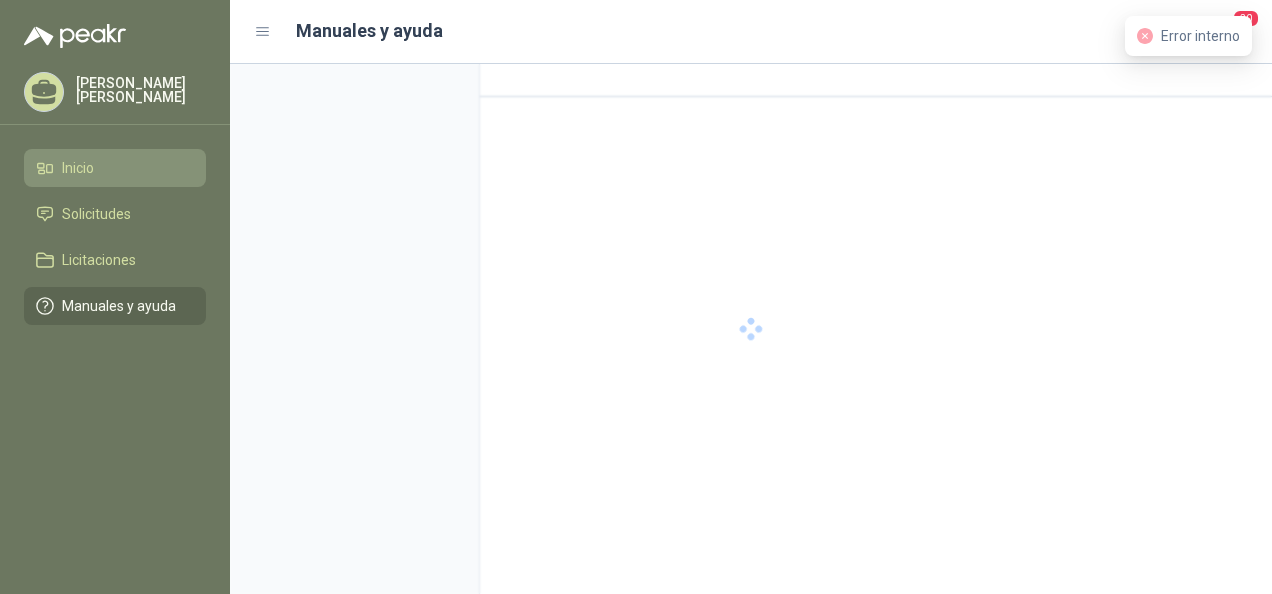 click on "Inicio" at bounding box center (78, 168) 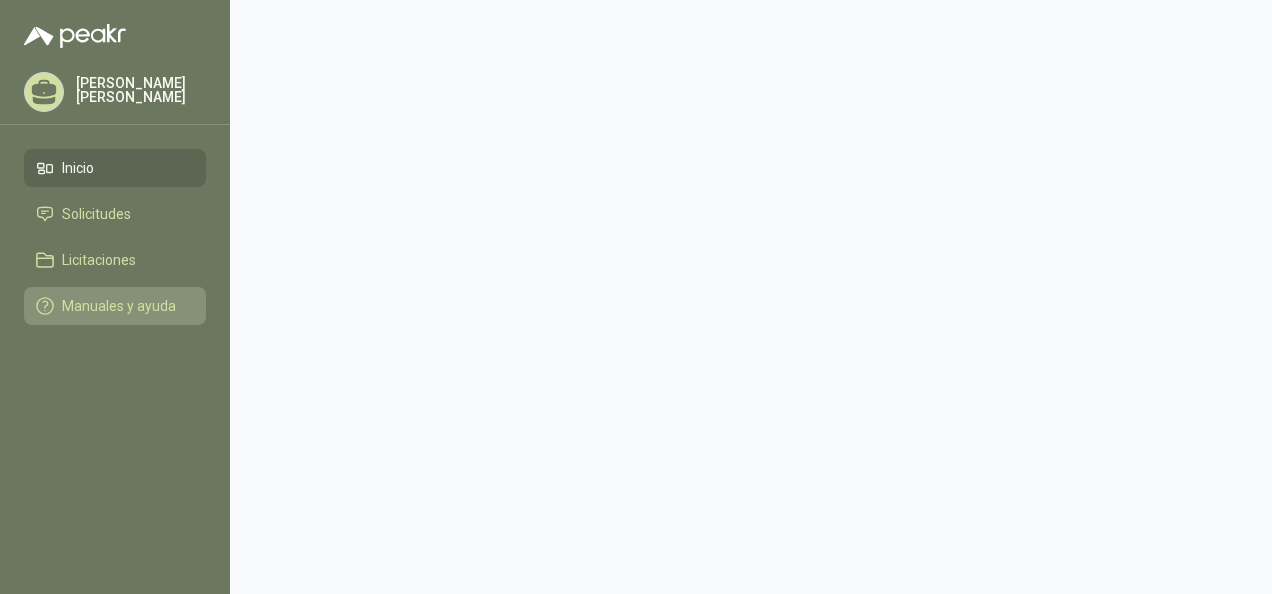 click on "Manuales y ayuda" at bounding box center [119, 306] 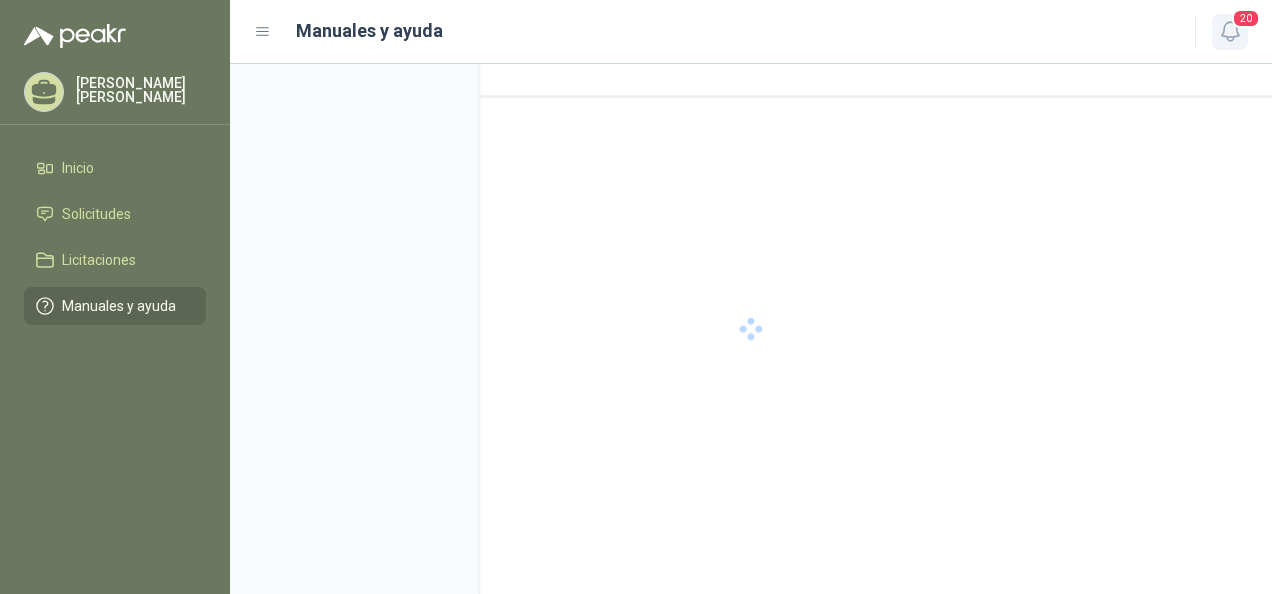 click 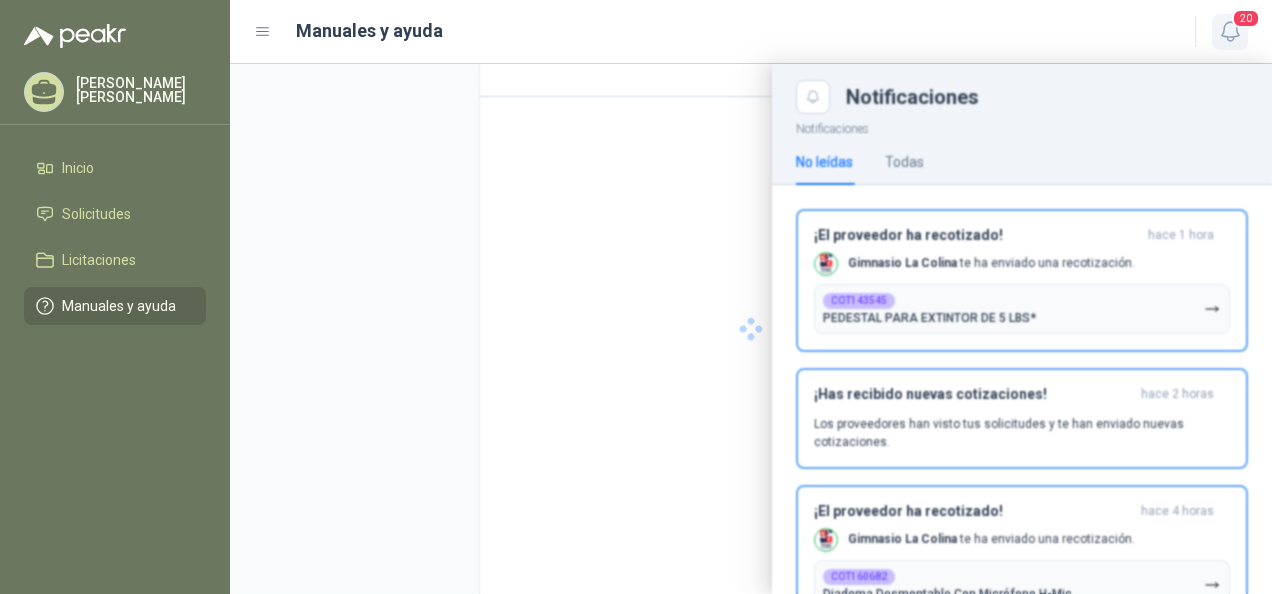 click on "20" at bounding box center (1246, 18) 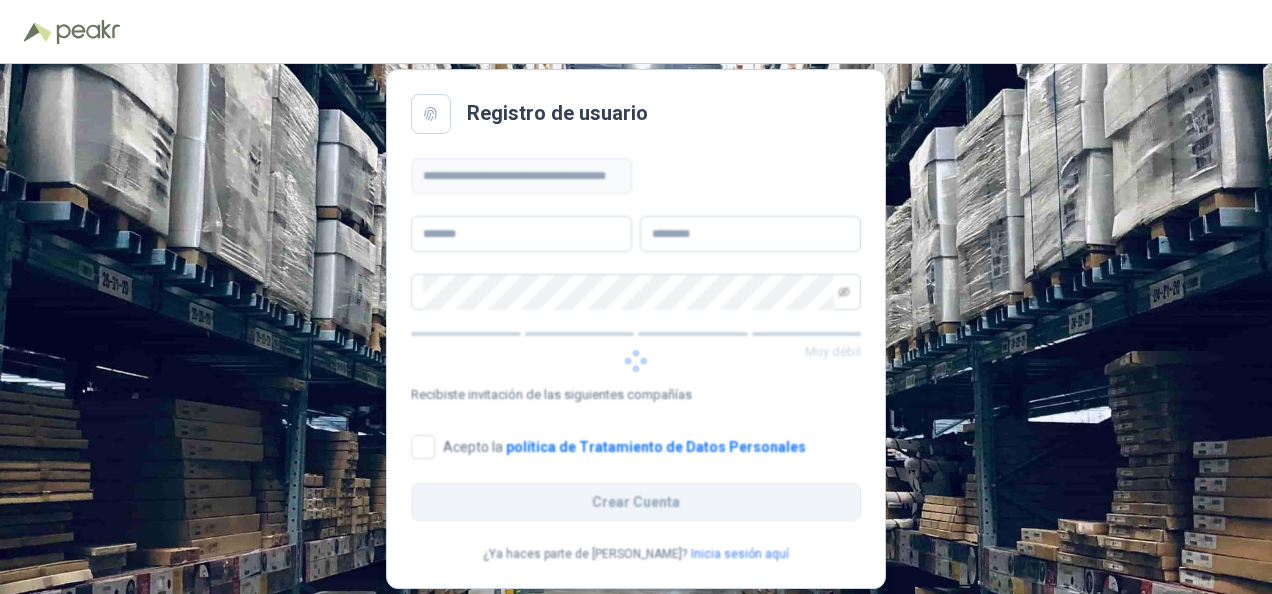 scroll, scrollTop: 0, scrollLeft: 0, axis: both 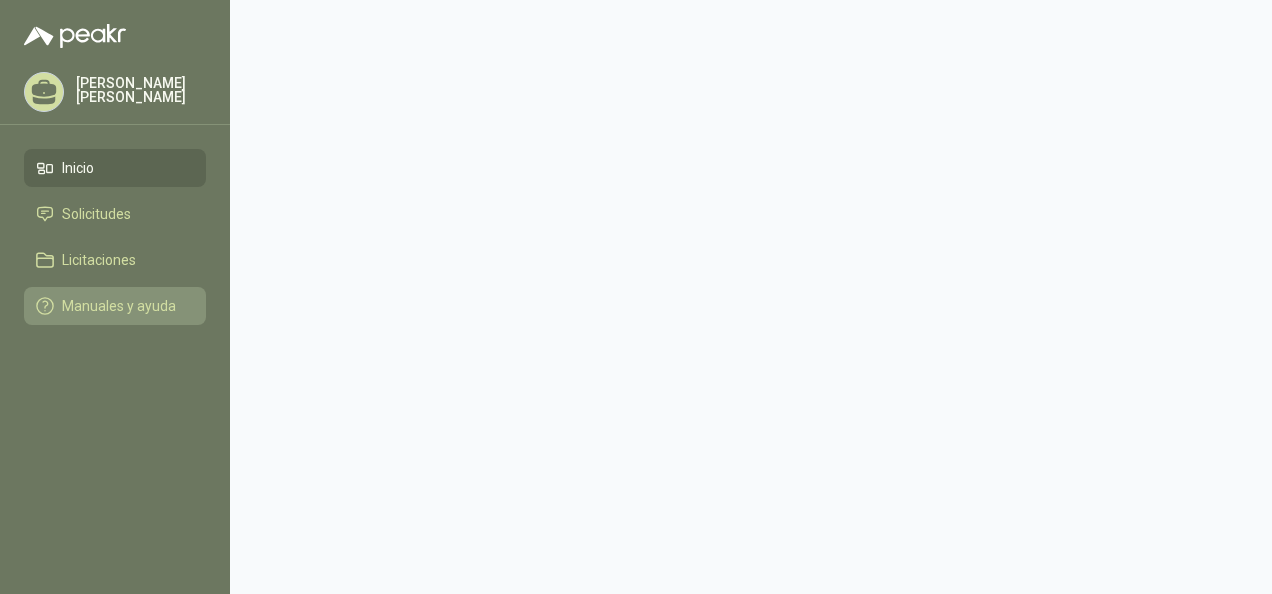click on "Manuales y ayuda" at bounding box center [119, 306] 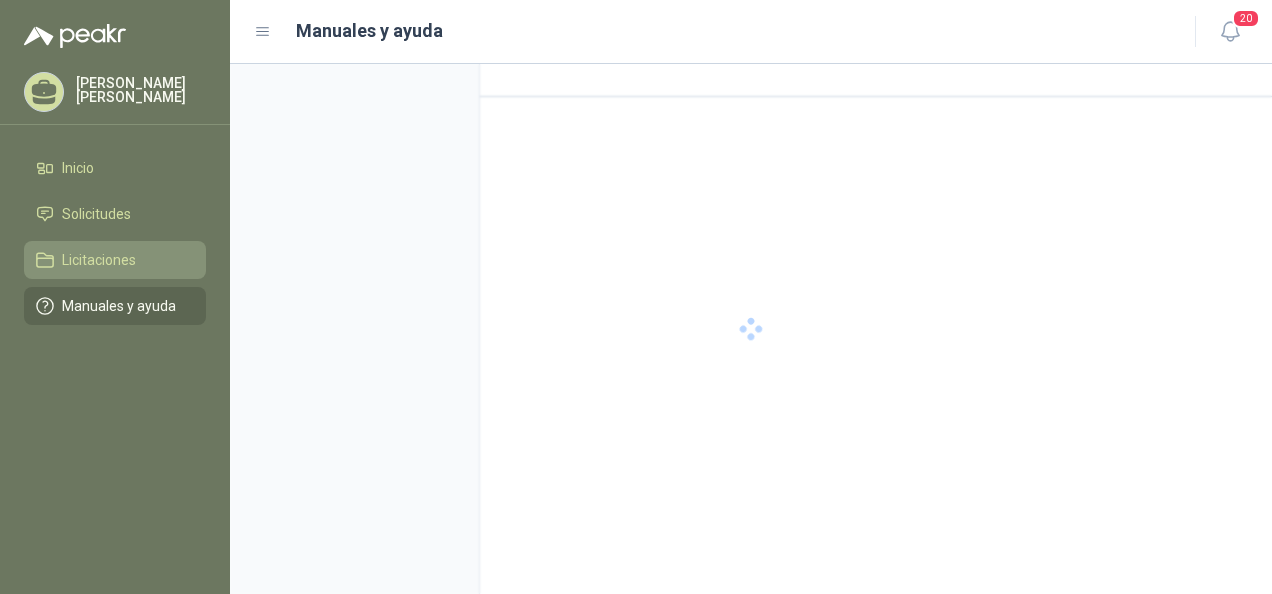 click on "Licitaciones" at bounding box center (99, 260) 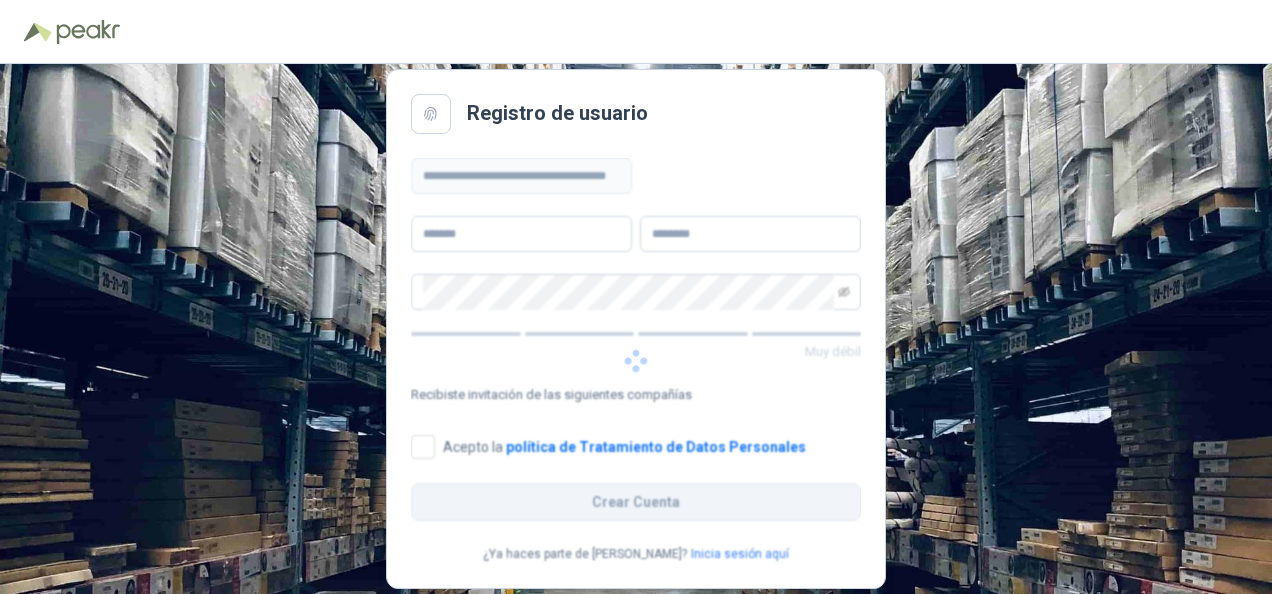 scroll, scrollTop: 0, scrollLeft: 0, axis: both 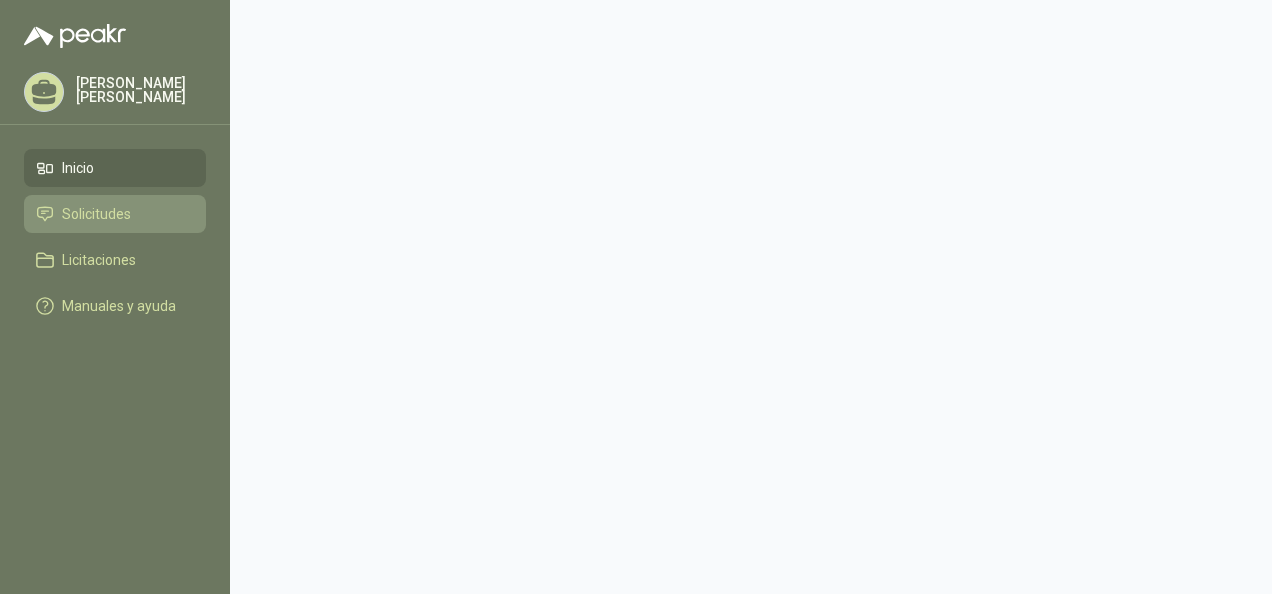 click on "Solicitudes" at bounding box center [96, 214] 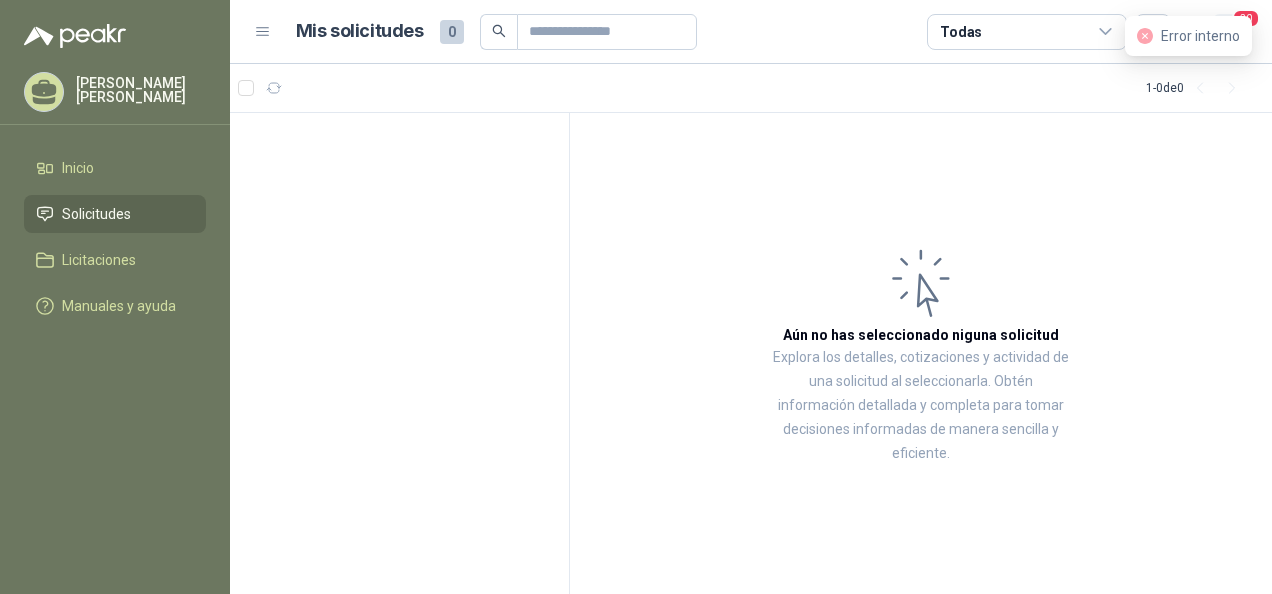 click on "20" at bounding box center (1246, 18) 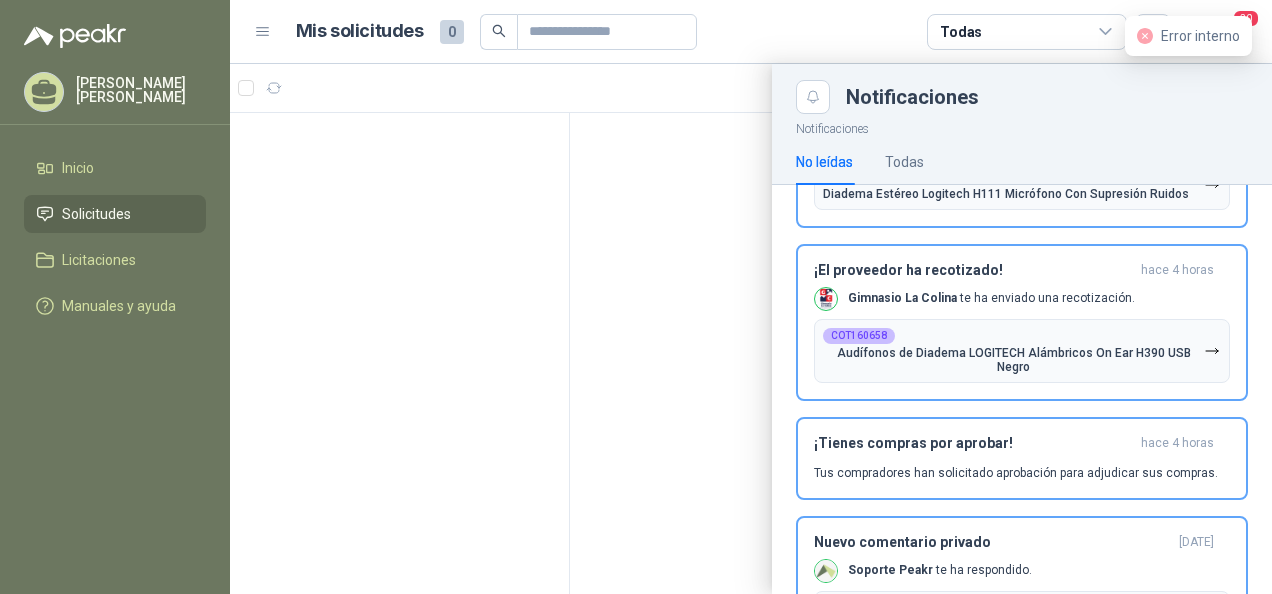 scroll, scrollTop: 900, scrollLeft: 0, axis: vertical 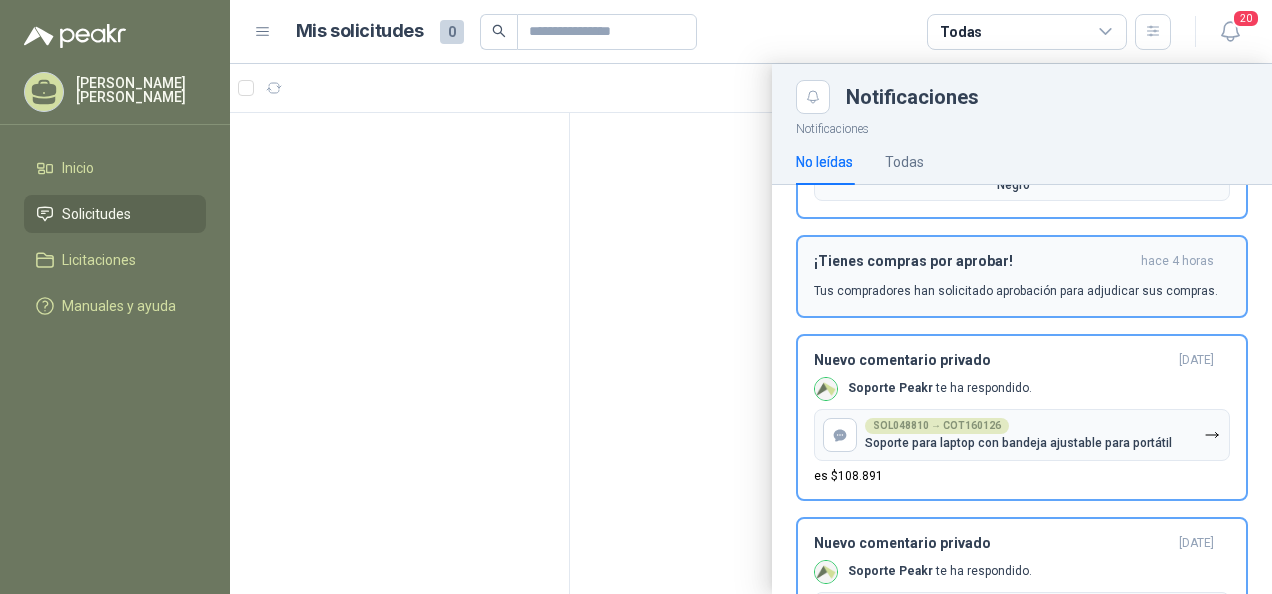 click on "¡Tienes compras por aprobar! hace 4 horas   Tus compradores han solicitado aprobación para adjudicar sus compras." at bounding box center [1022, 276] 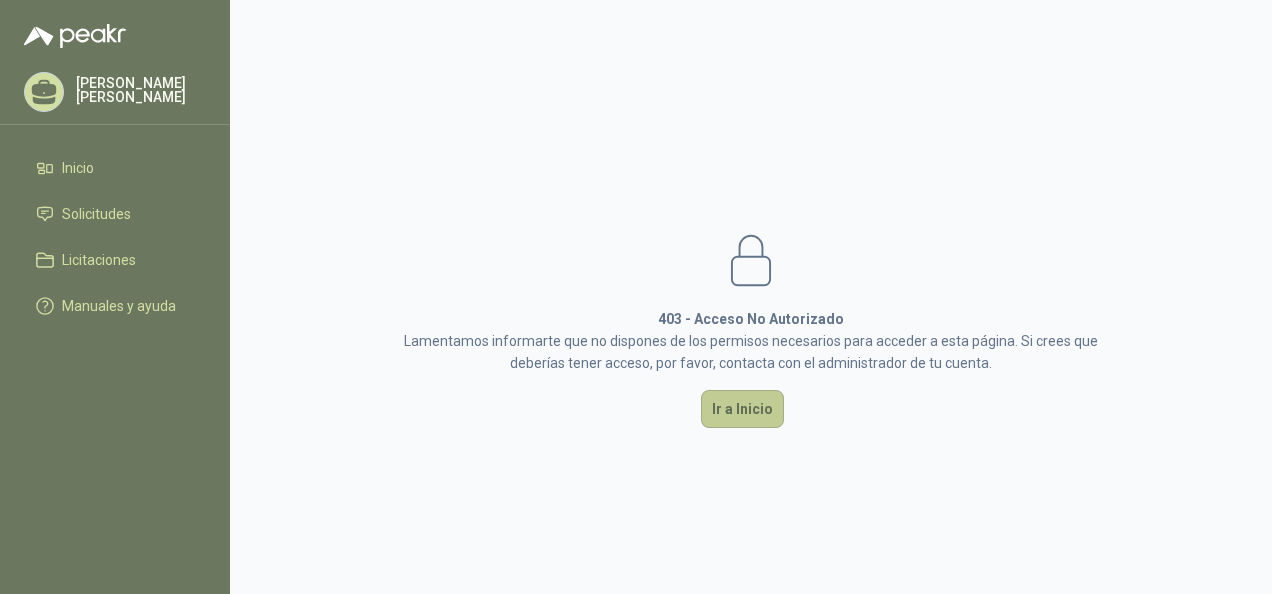 click on "Ir a Inicio" at bounding box center (742, 409) 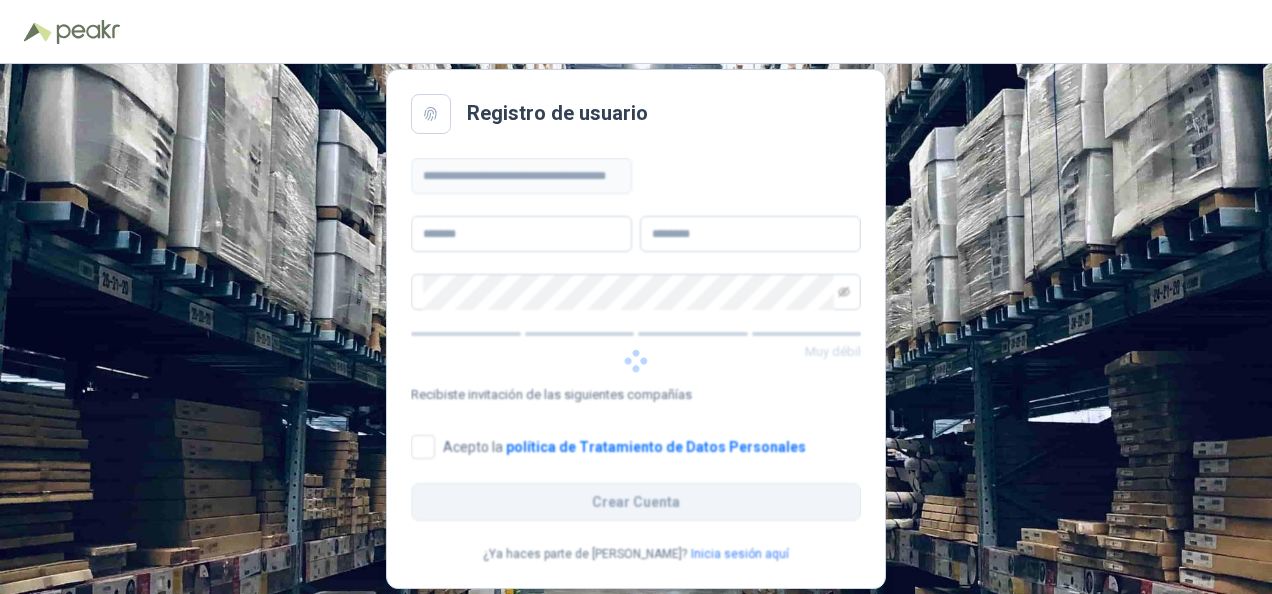 scroll, scrollTop: 0, scrollLeft: 0, axis: both 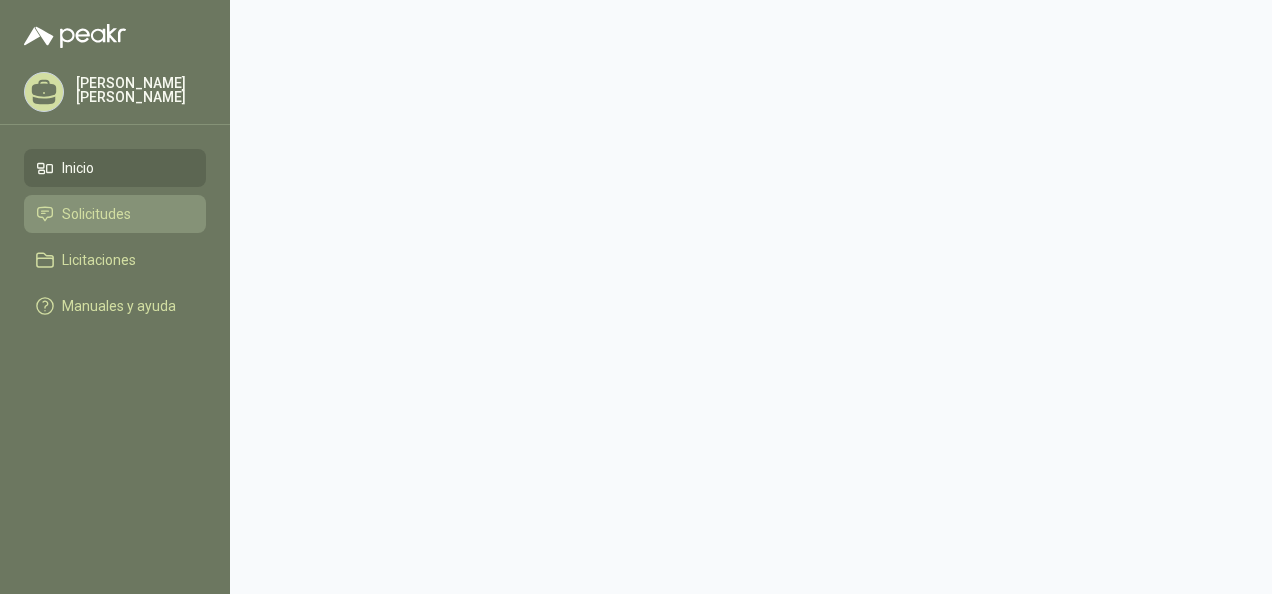 click on "Solicitudes" at bounding box center [96, 214] 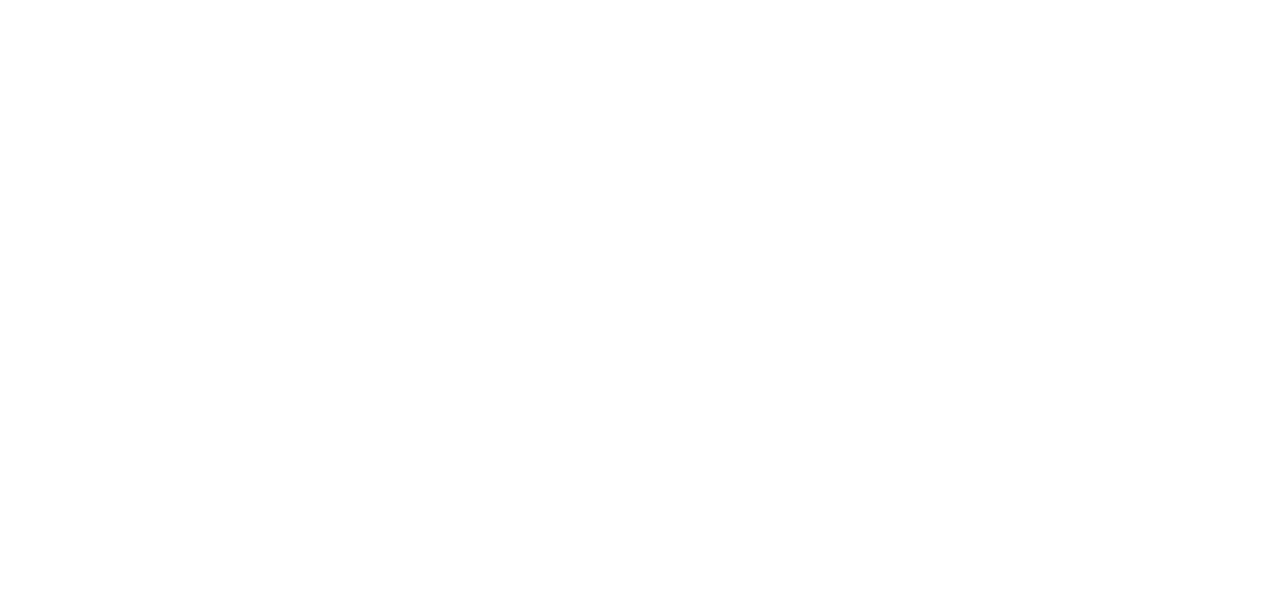 scroll, scrollTop: 0, scrollLeft: 0, axis: both 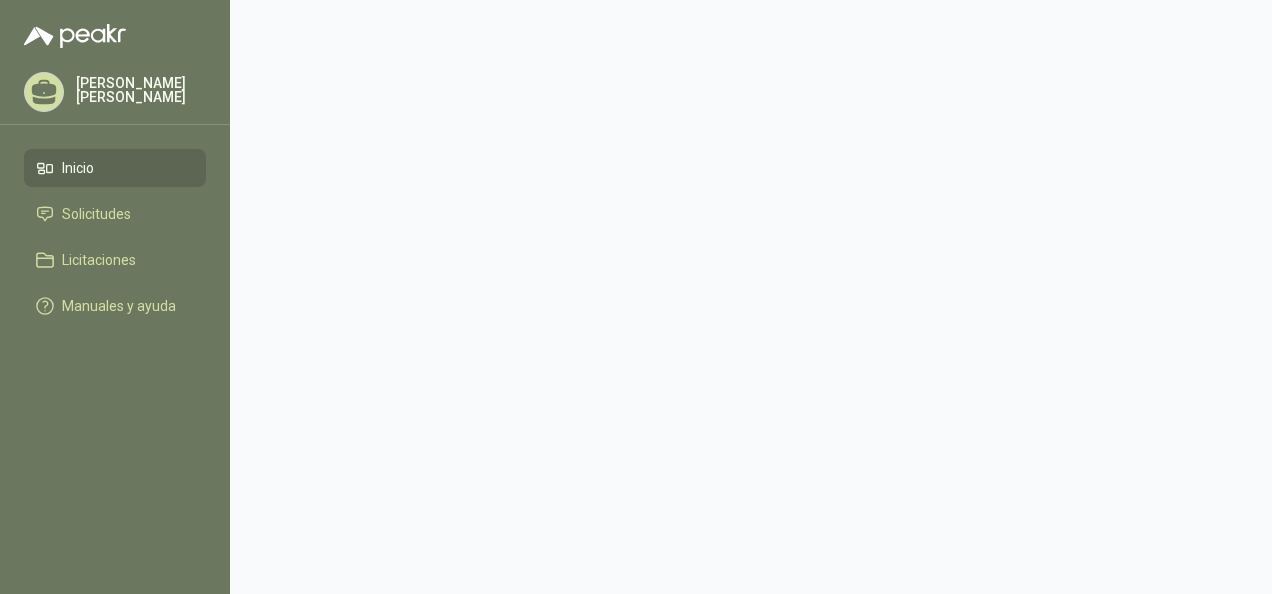 click on "JAIME ANDRES   PEREZ" at bounding box center [141, 90] 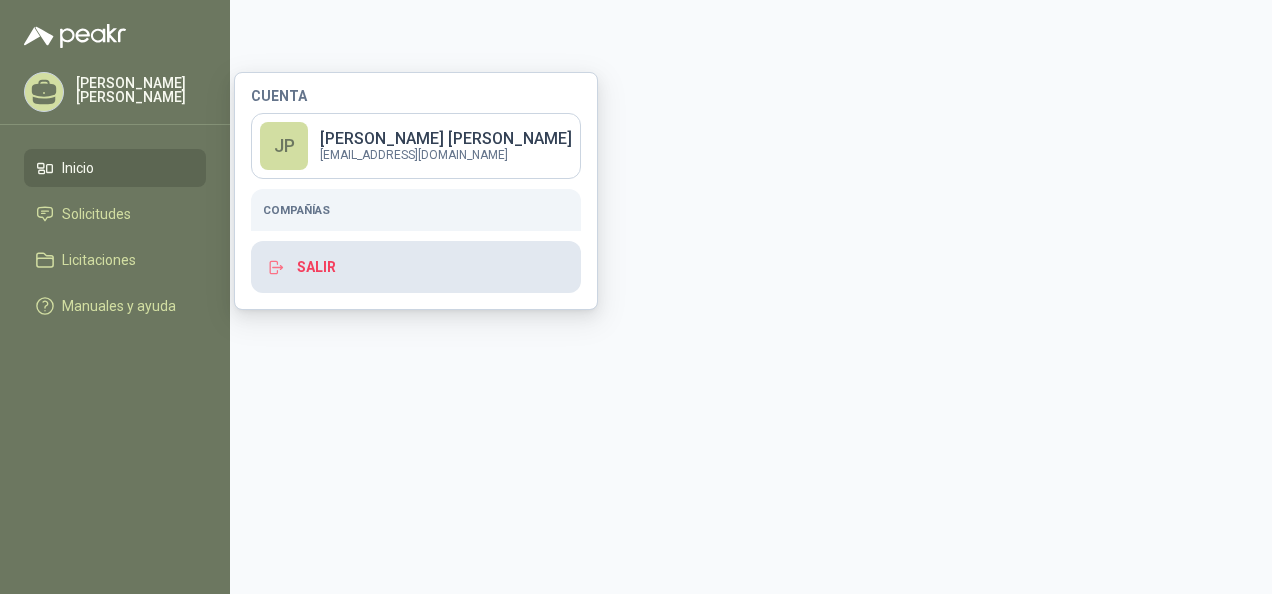 click on "Salir" at bounding box center (416, 267) 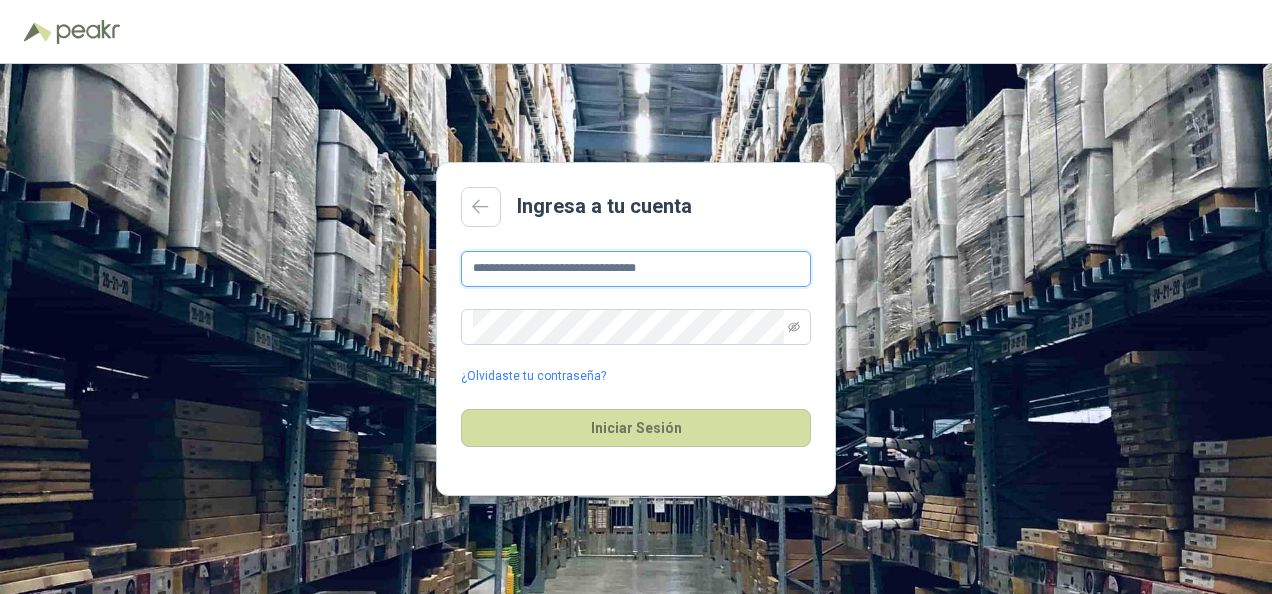 drag, startPoint x: 696, startPoint y: 263, endPoint x: 392, endPoint y: 311, distance: 307.76614 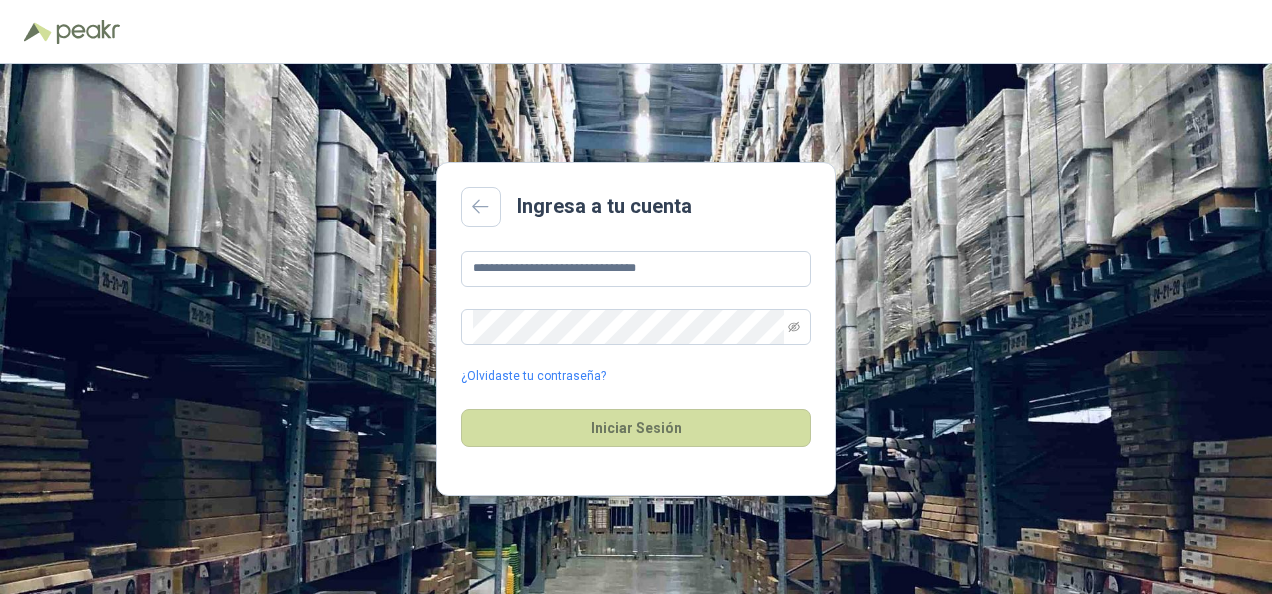 click on "**********" at bounding box center (636, 329) 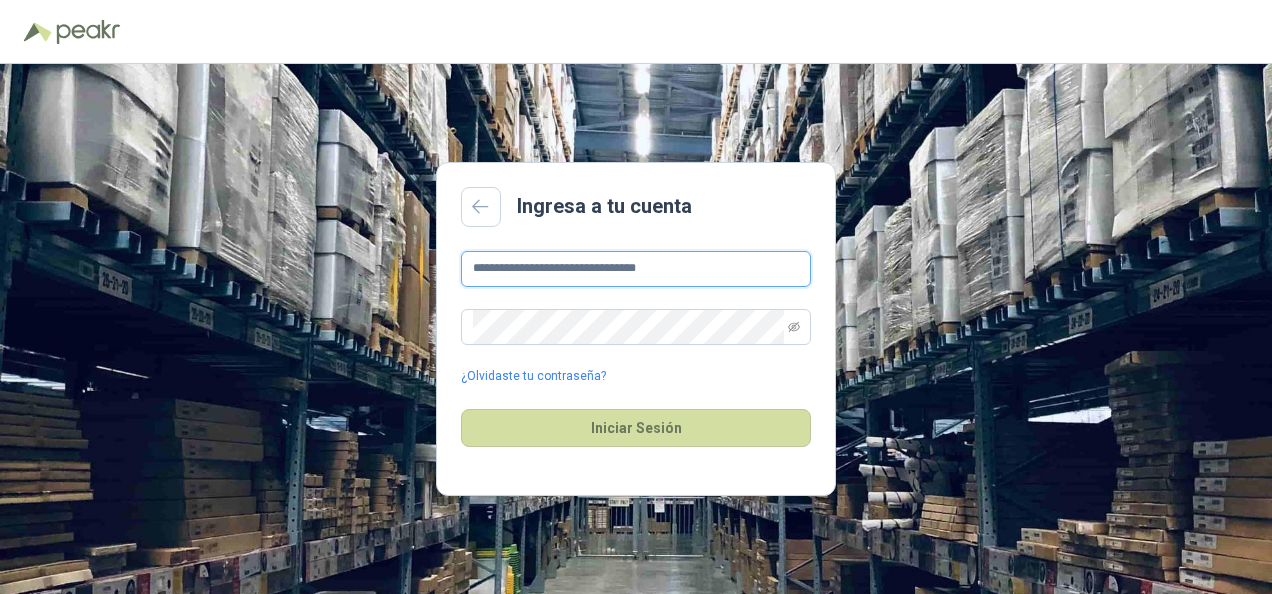drag, startPoint x: 669, startPoint y: 270, endPoint x: 435, endPoint y: 261, distance: 234.17302 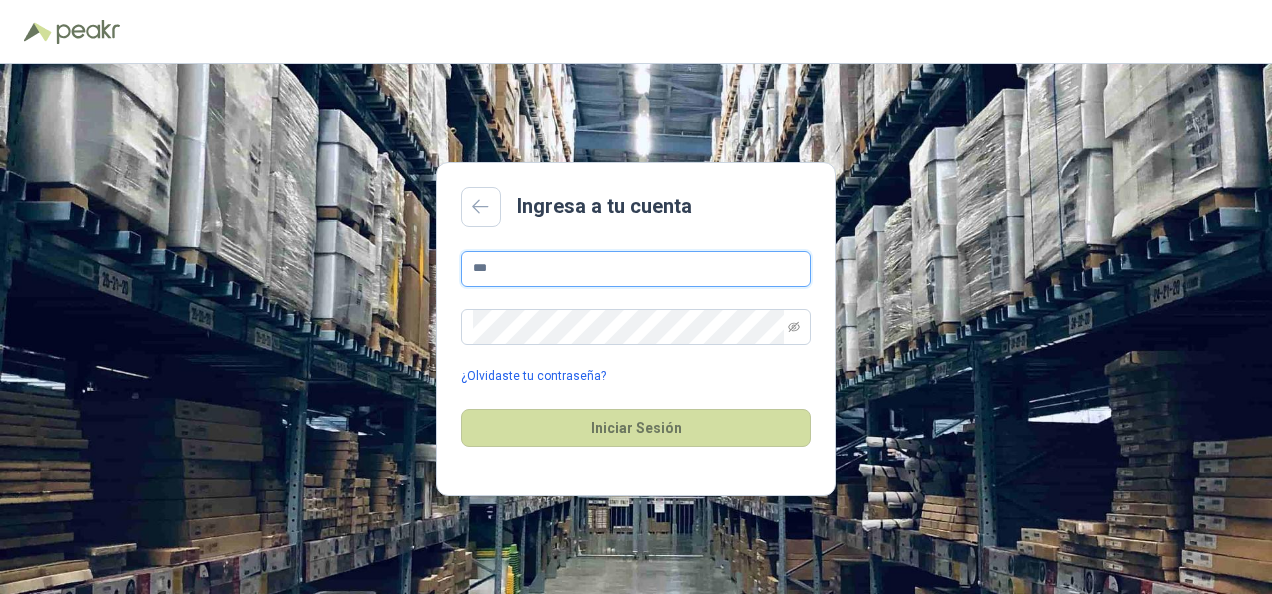 type on "**********" 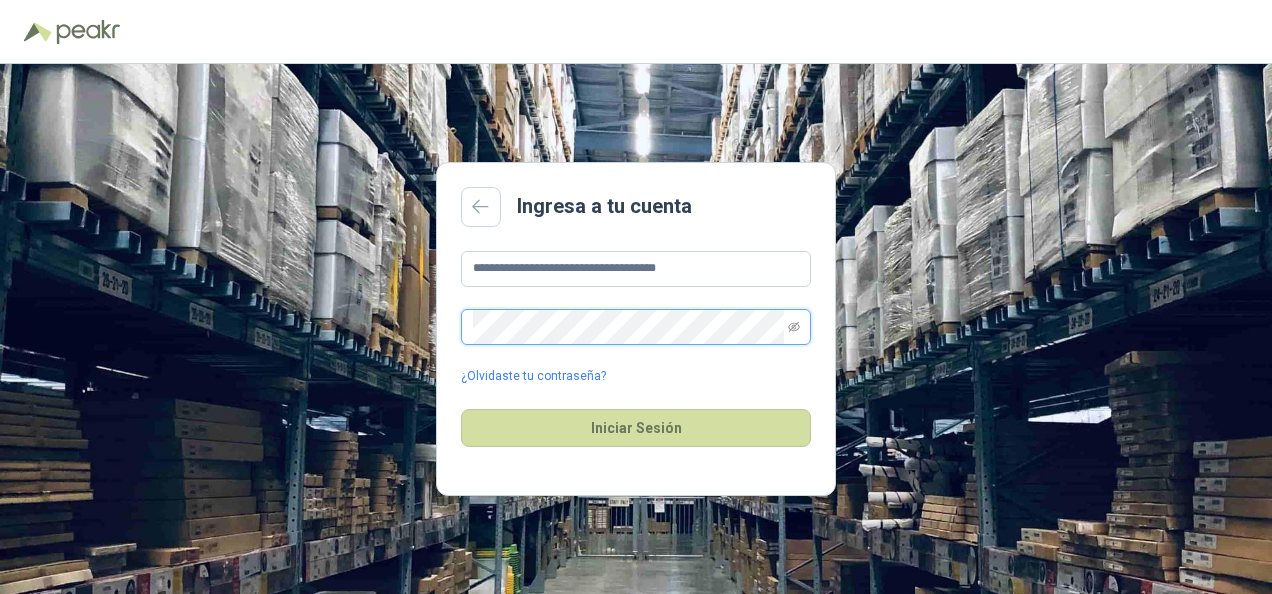 click on "**********" at bounding box center [636, 329] 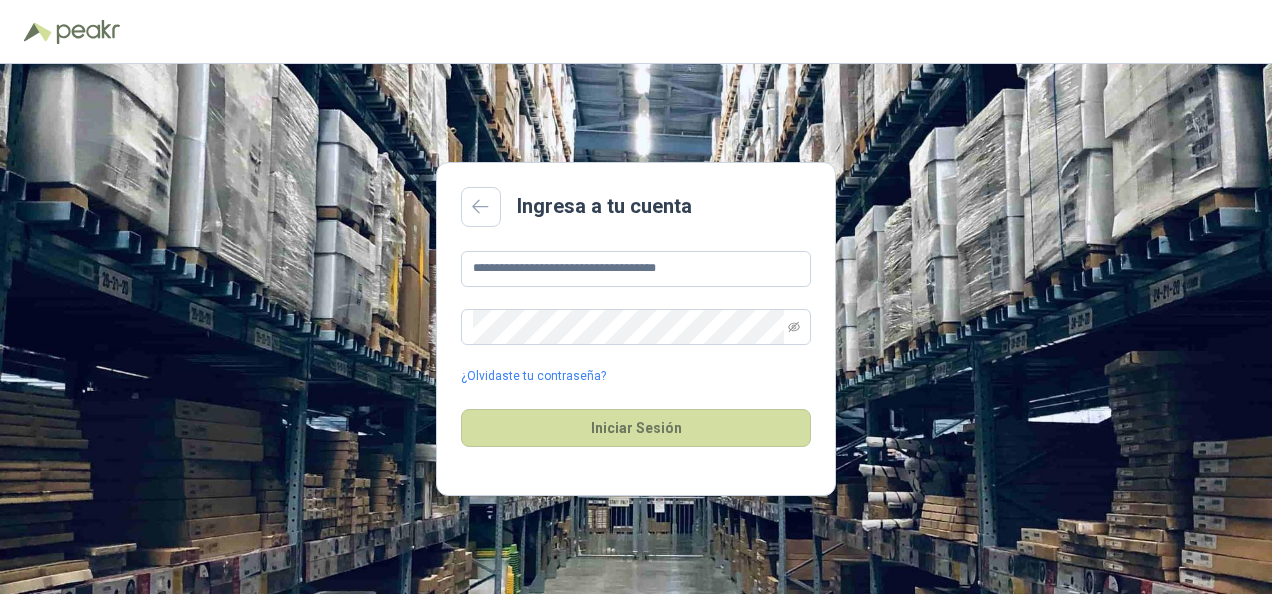 click on "**********" at bounding box center (636, 329) 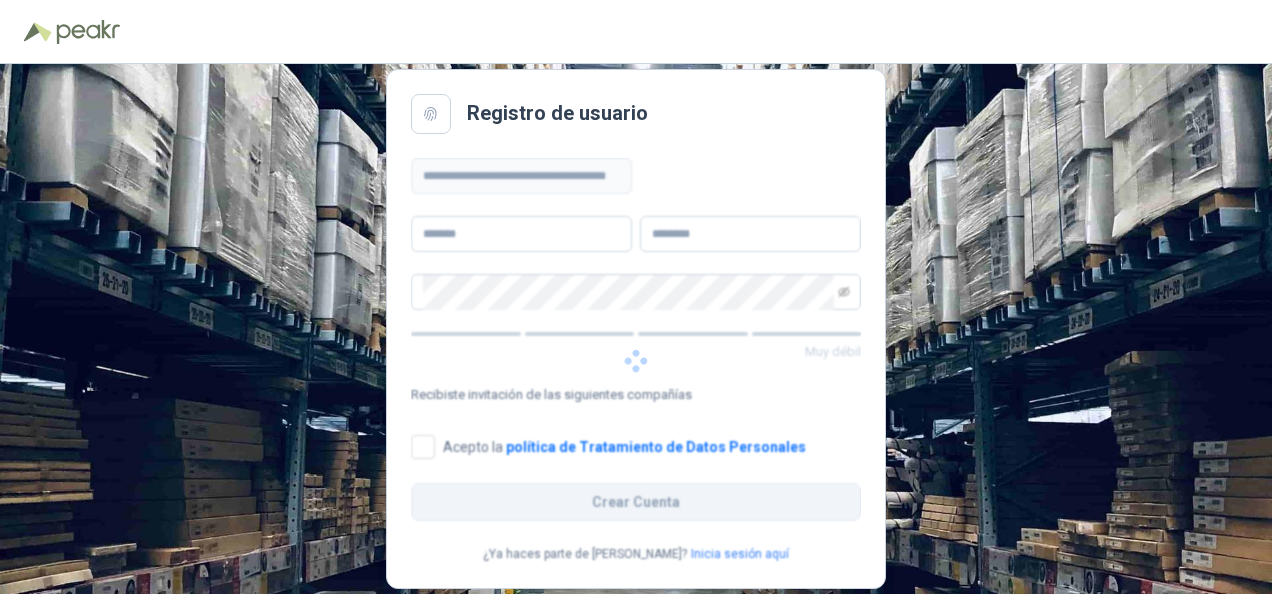 scroll, scrollTop: 0, scrollLeft: 0, axis: both 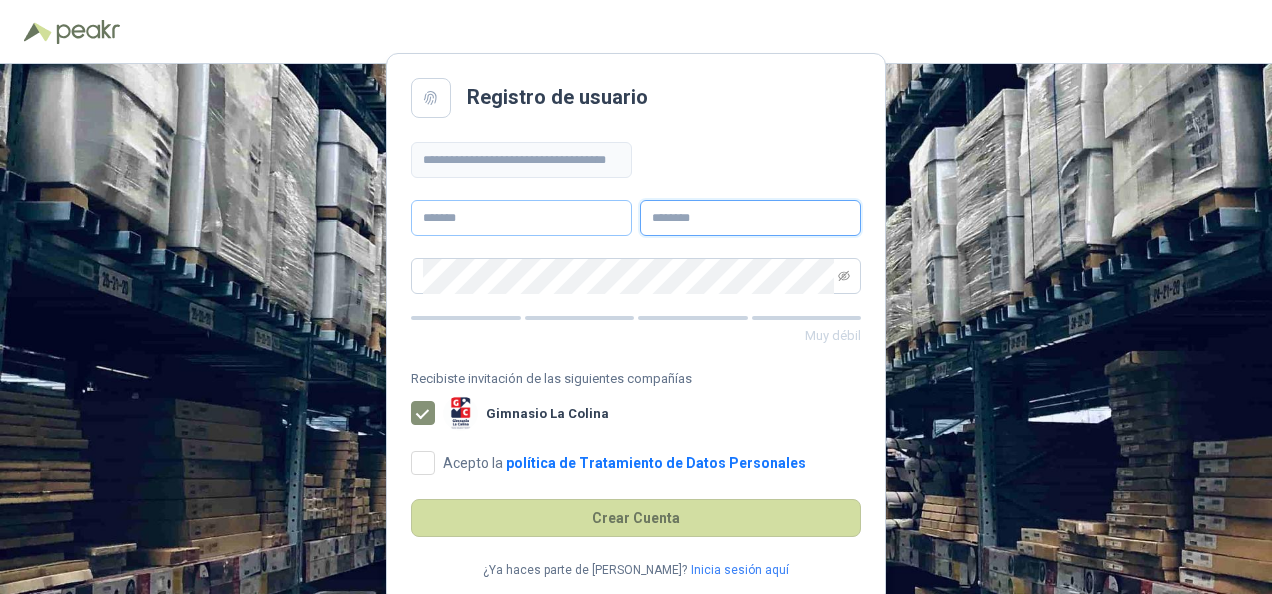 type on "**********" 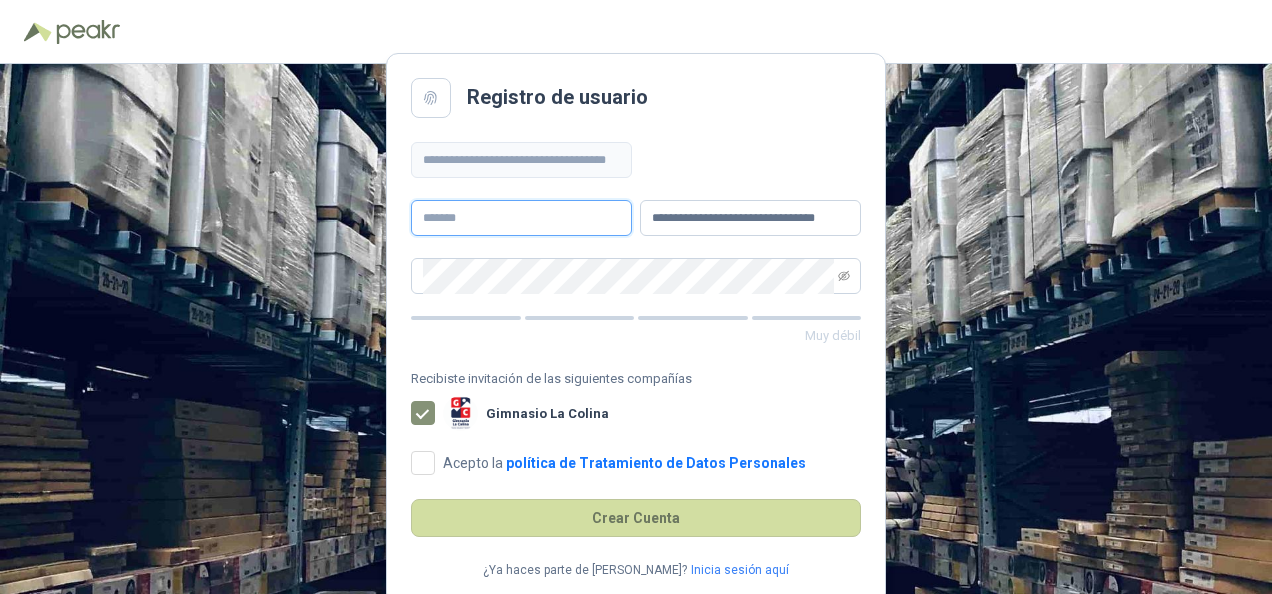 click at bounding box center (521, 218) 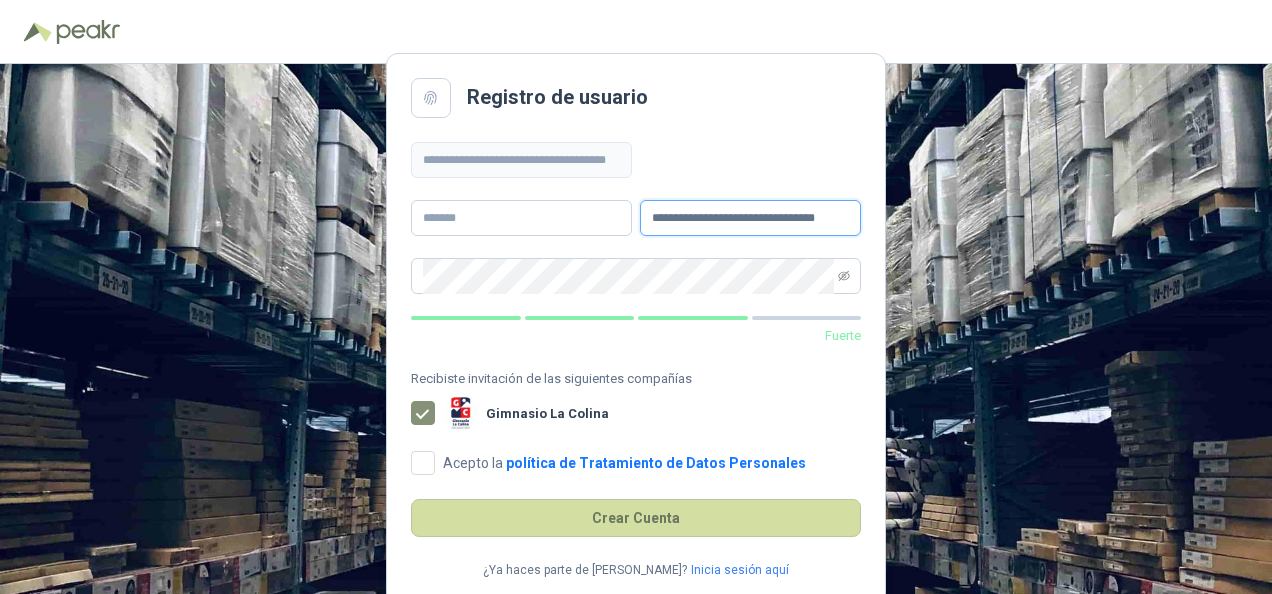 click on "**********" at bounding box center [750, 218] 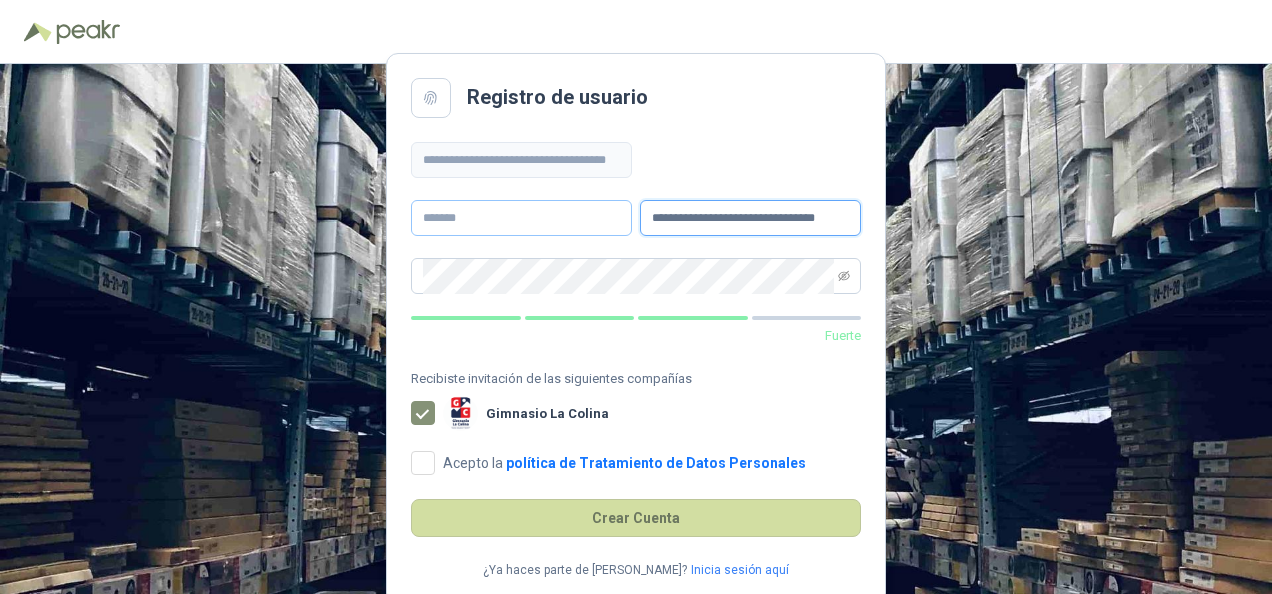 drag, startPoint x: 834, startPoint y: 211, endPoint x: 610, endPoint y: 203, distance: 224.1428 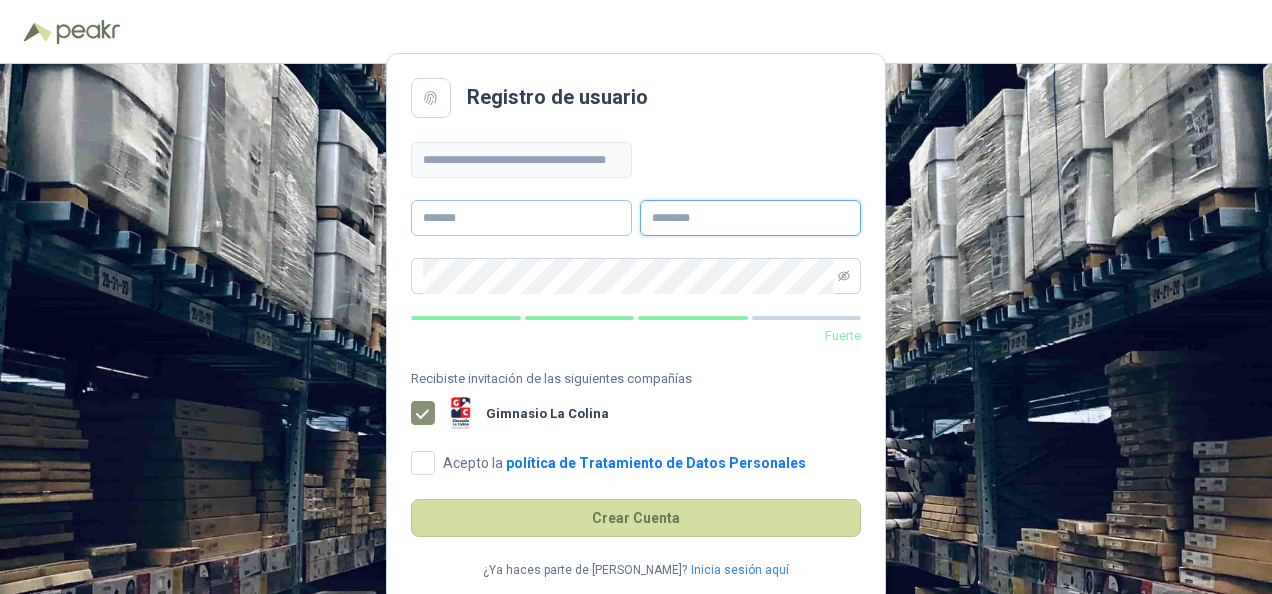 type 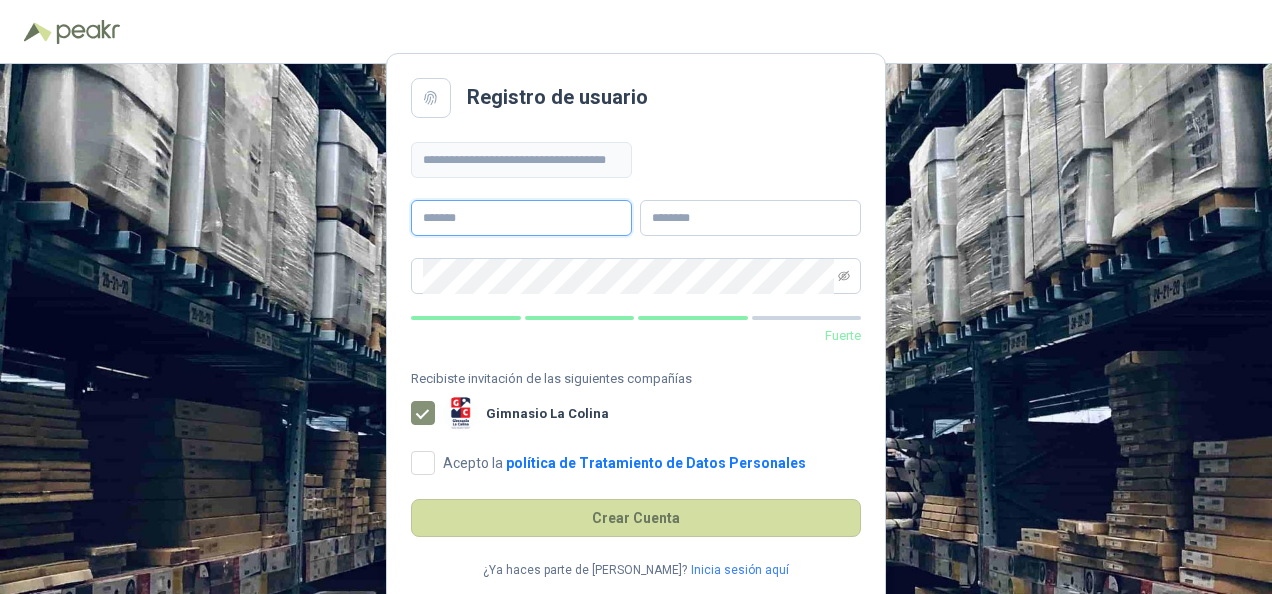 click at bounding box center (521, 218) 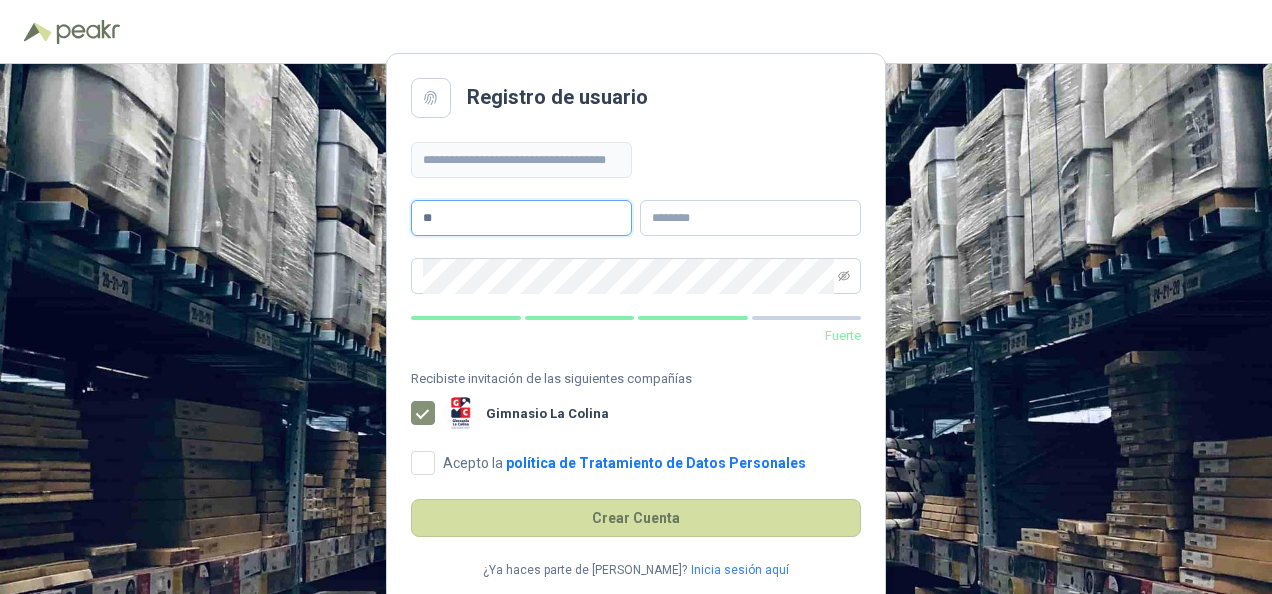 type on "*" 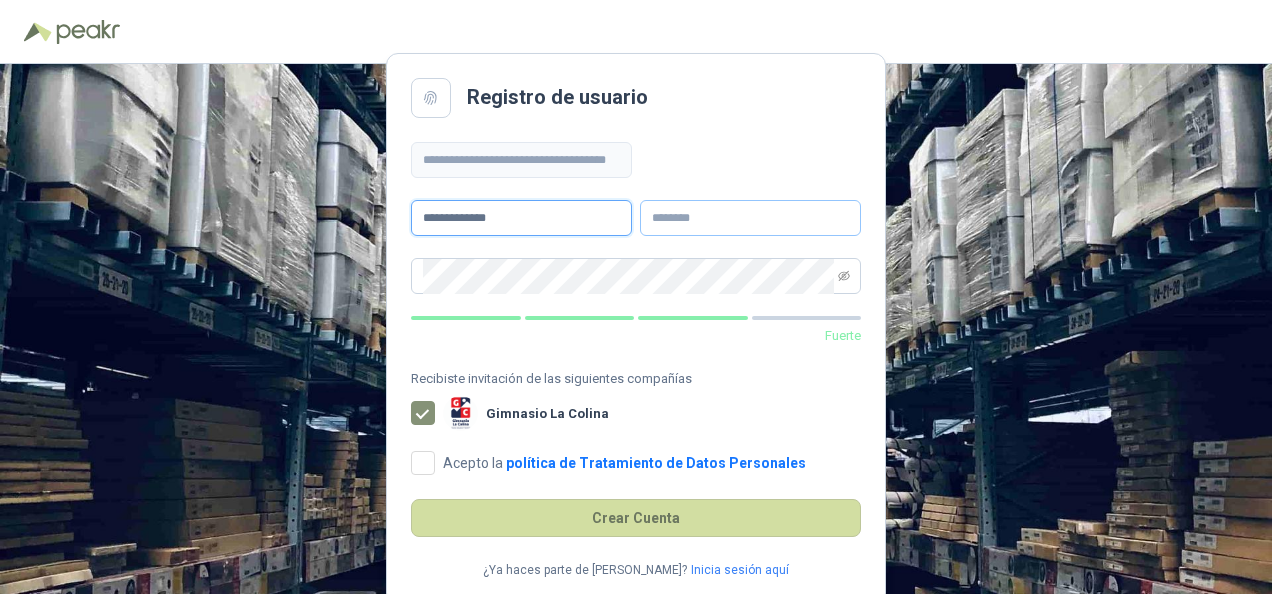 type on "**********" 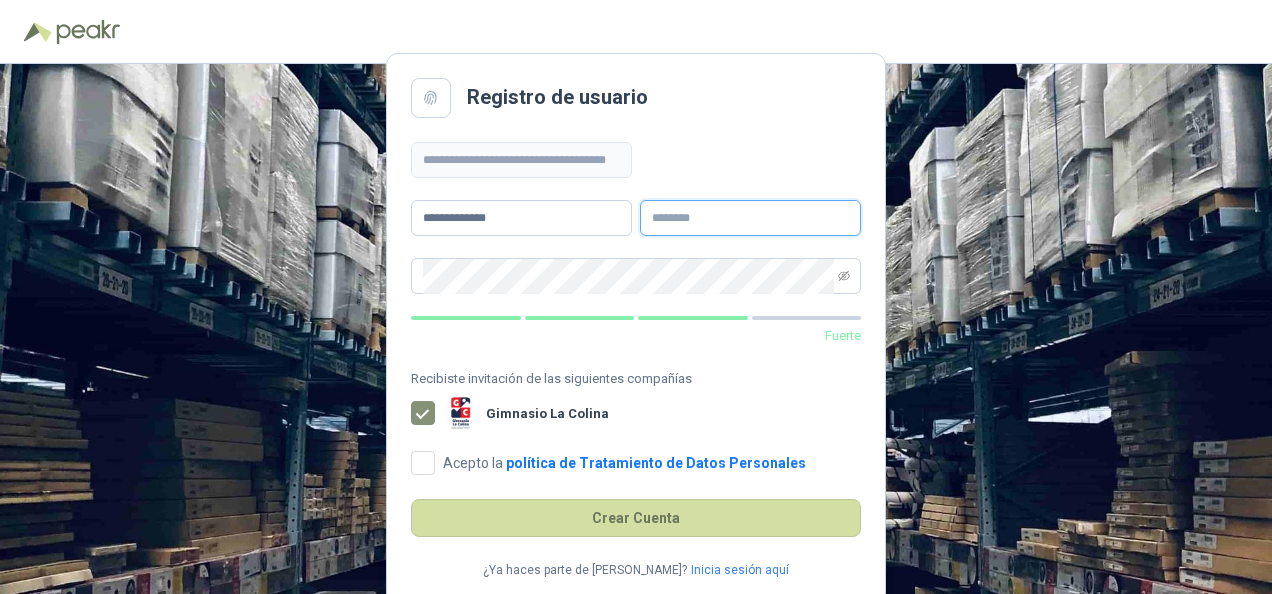click at bounding box center (750, 218) 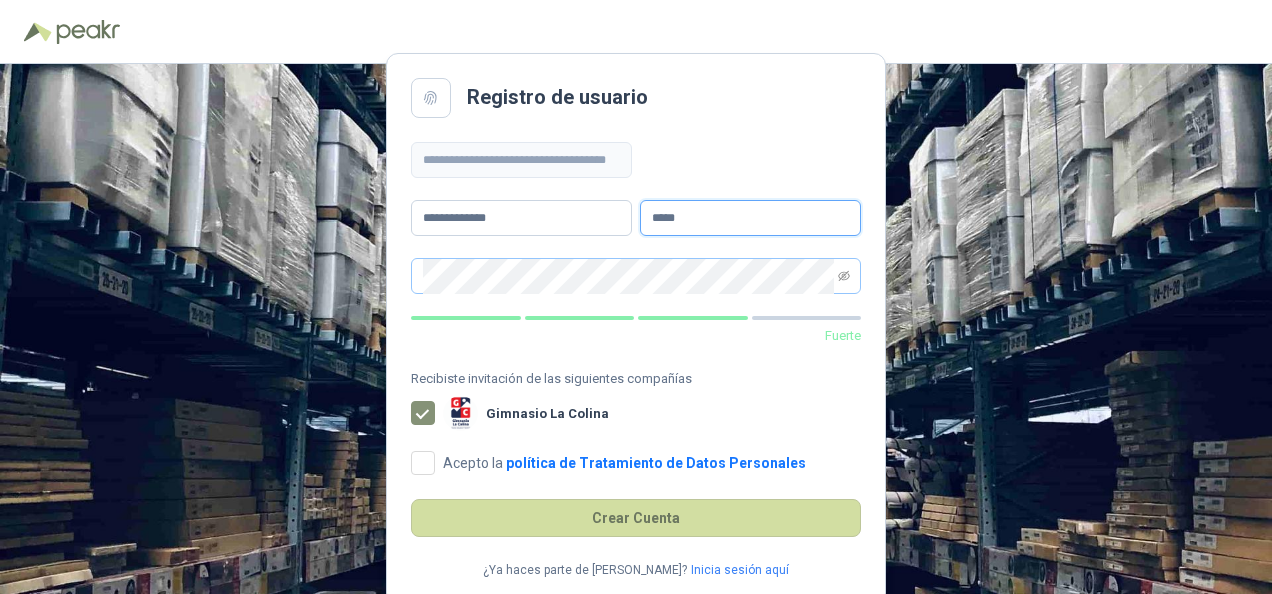 type on "*****" 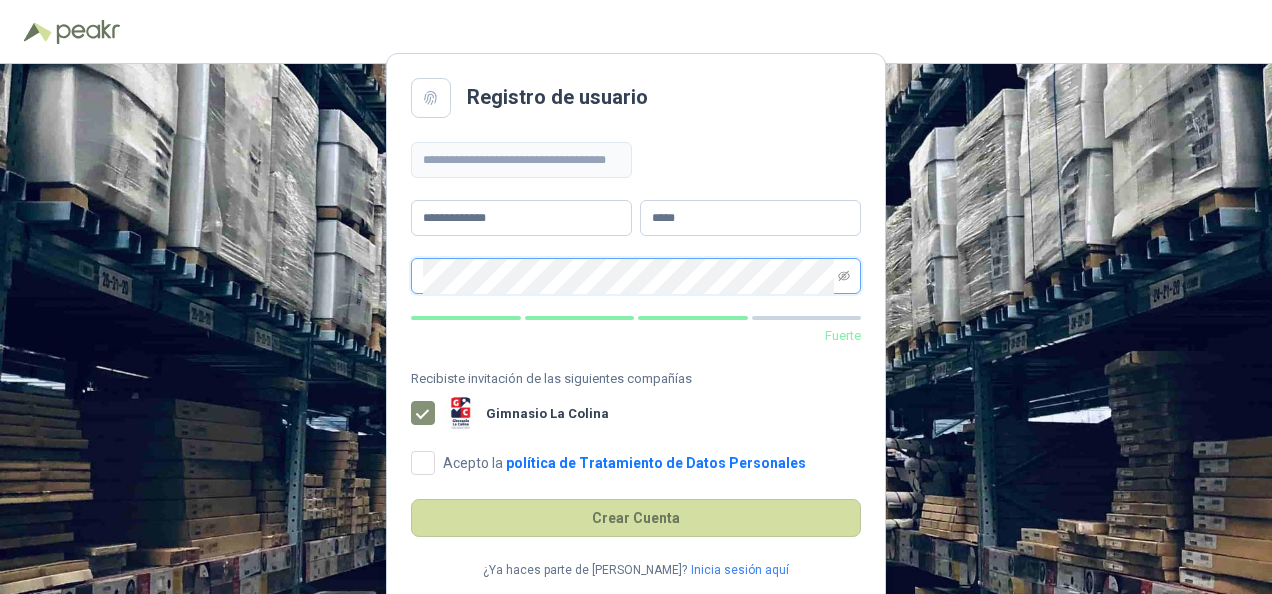 click on "**********" at bounding box center [636, 329] 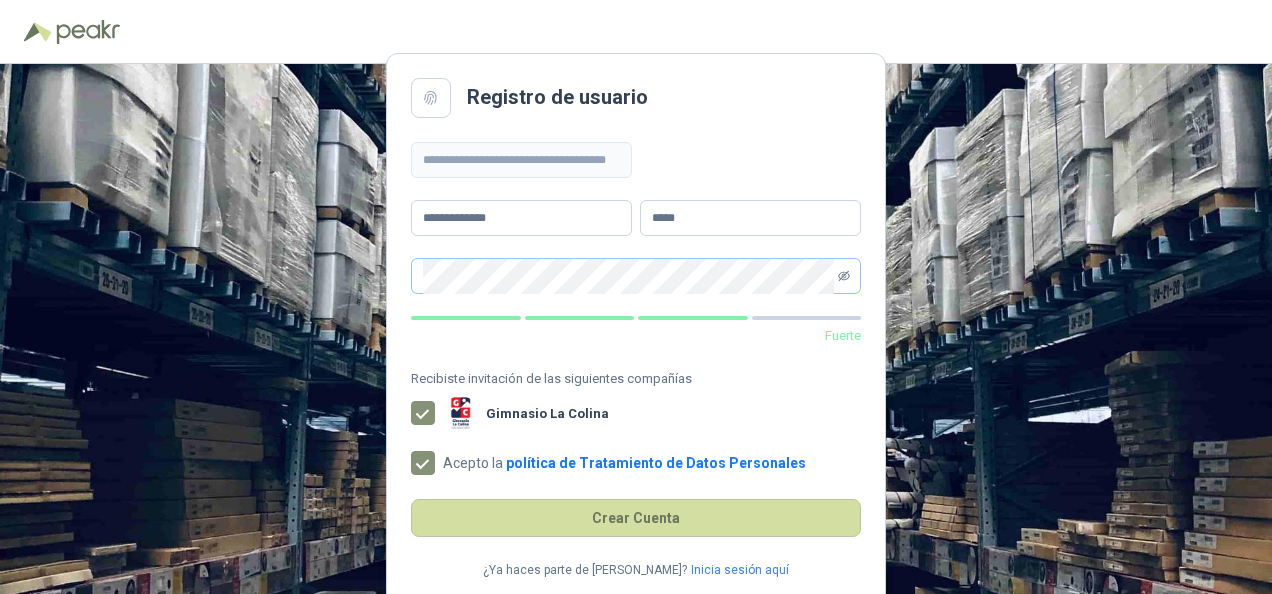 click 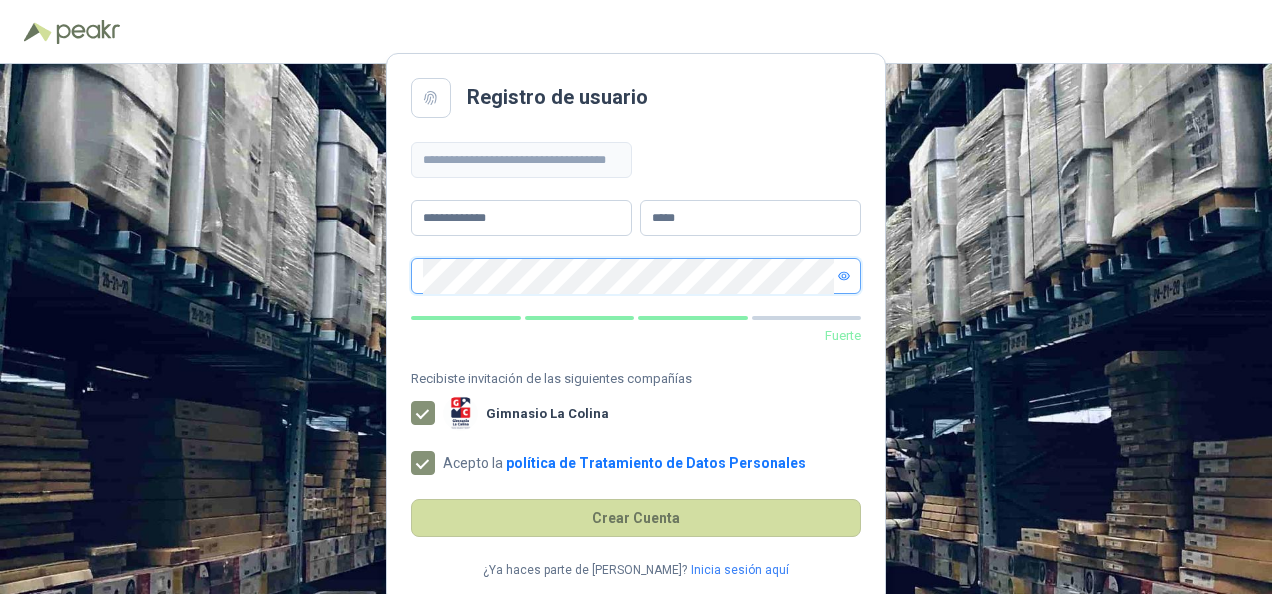 click on "**********" at bounding box center (636, 329) 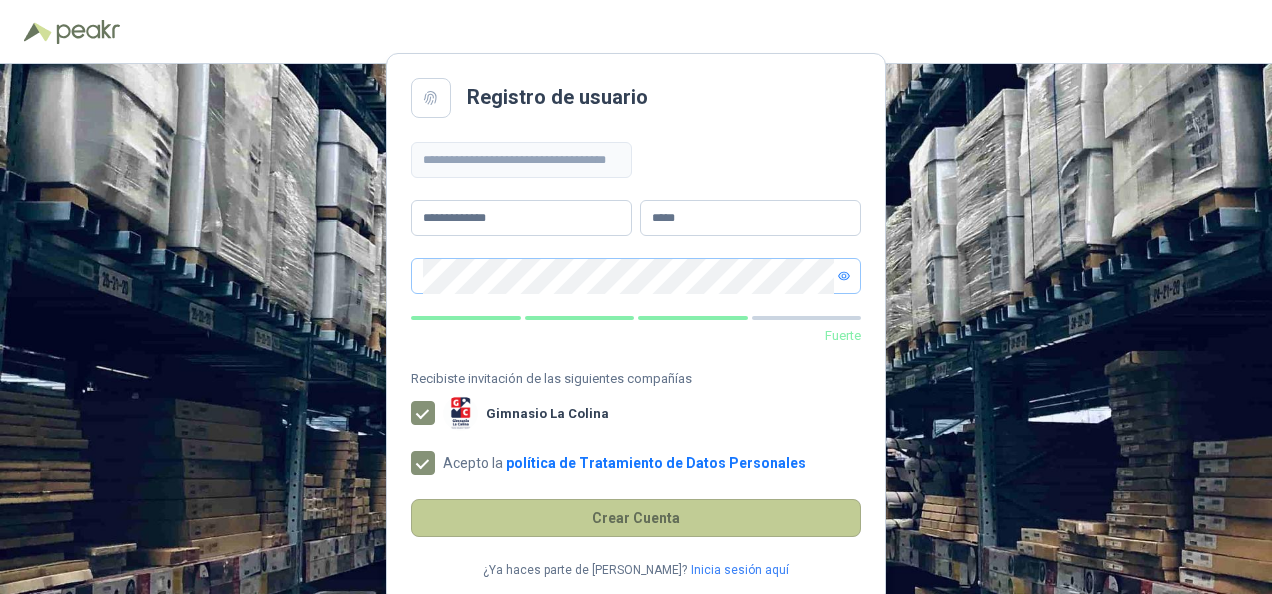 click on "Crear Cuenta" at bounding box center (636, 518) 